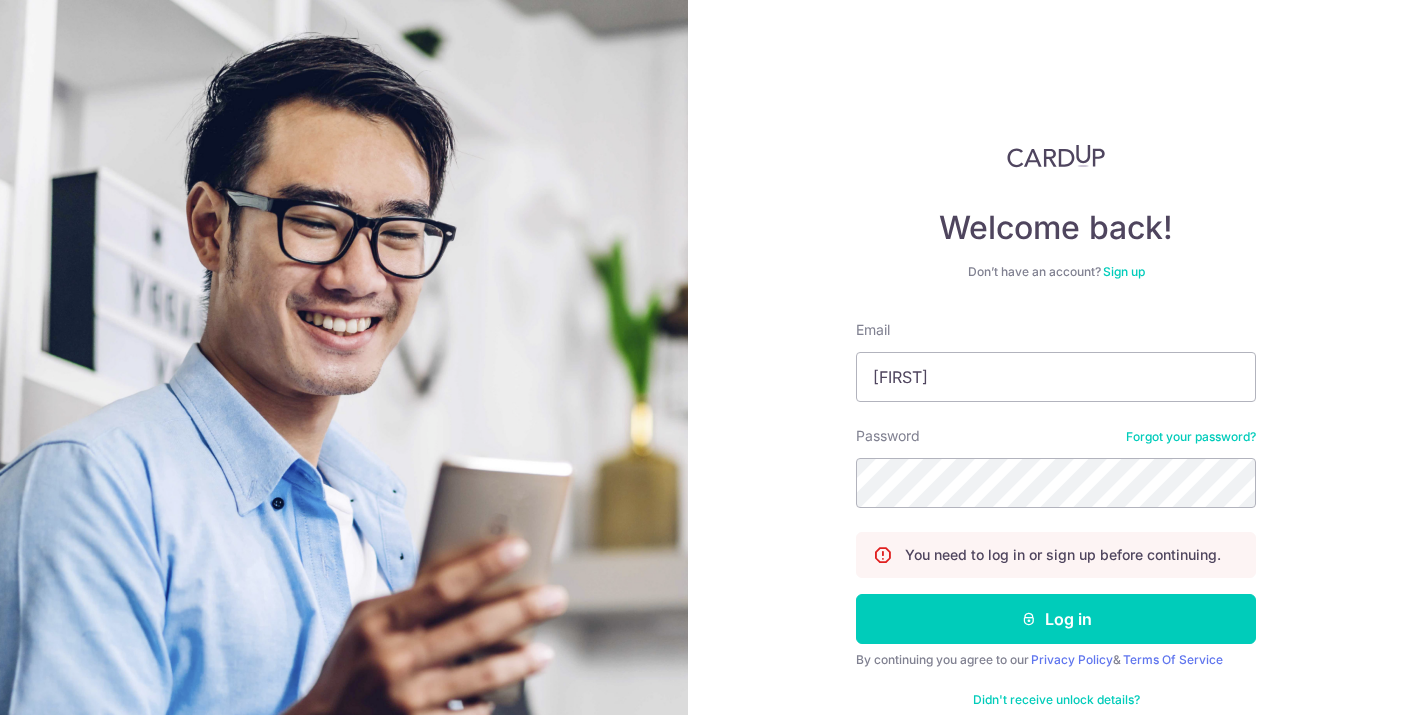 scroll, scrollTop: 0, scrollLeft: 0, axis: both 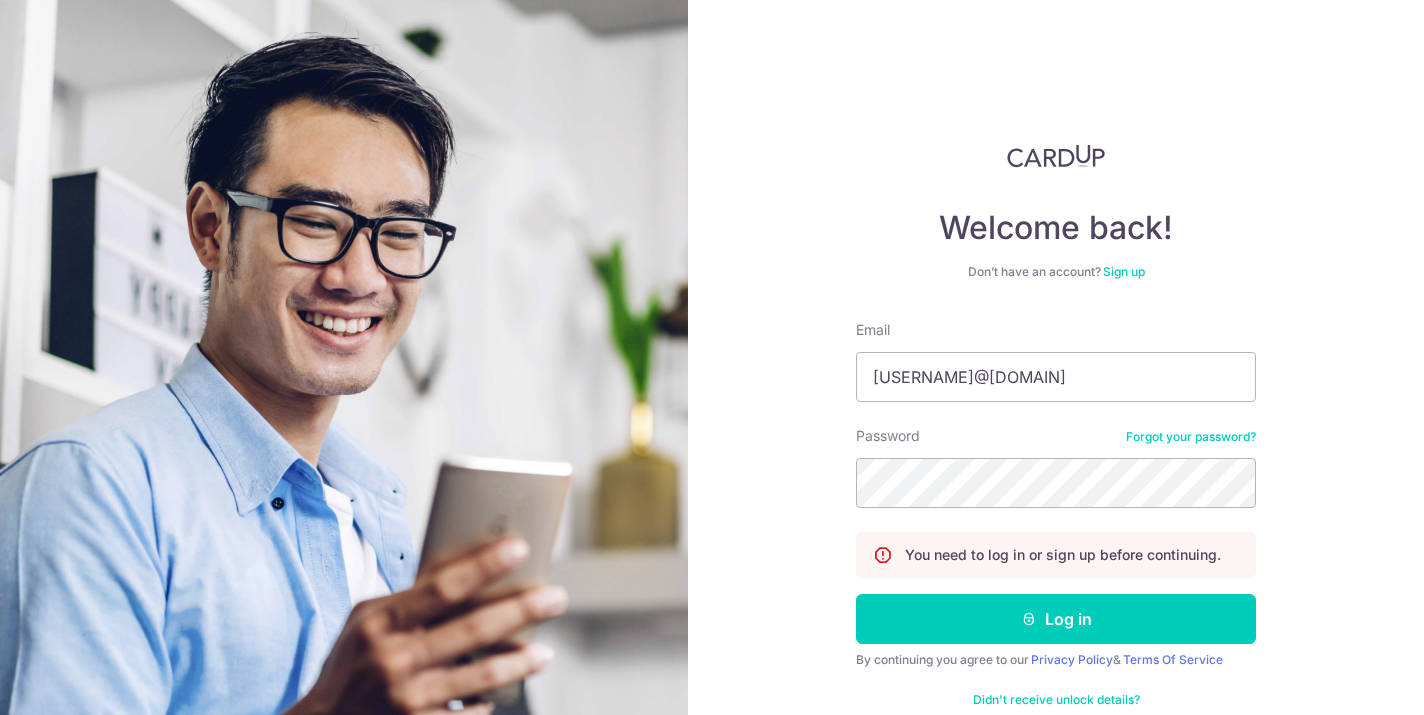 type on "[USERNAME]@[DOMAIN]" 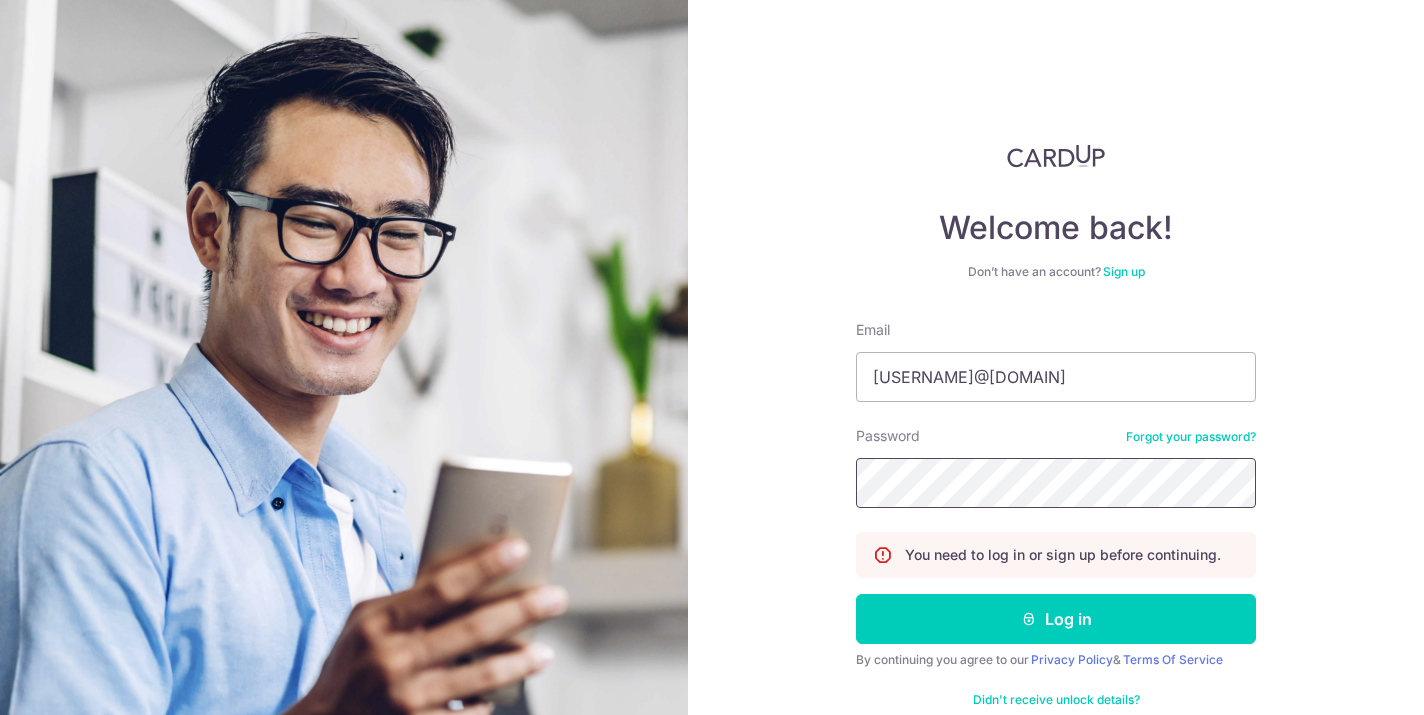click on "Log in" at bounding box center [1056, 619] 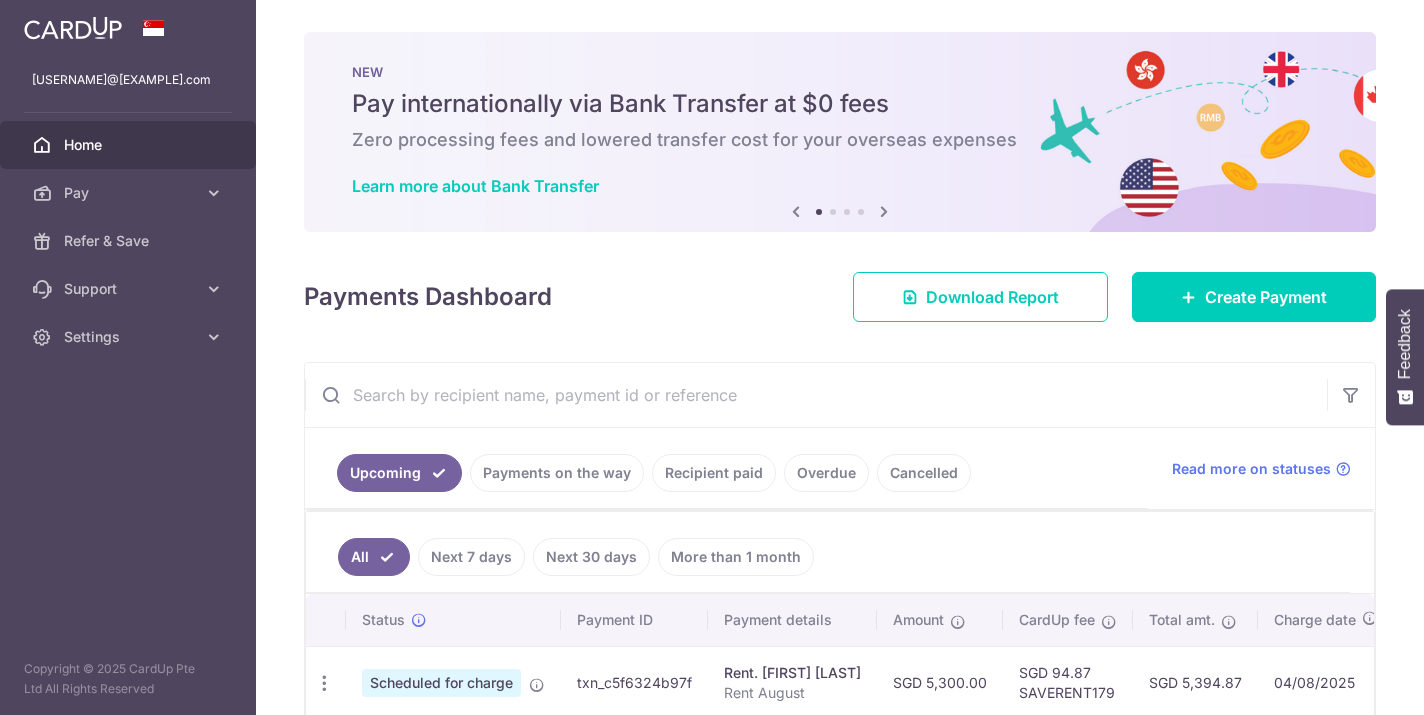 scroll, scrollTop: 0, scrollLeft: 0, axis: both 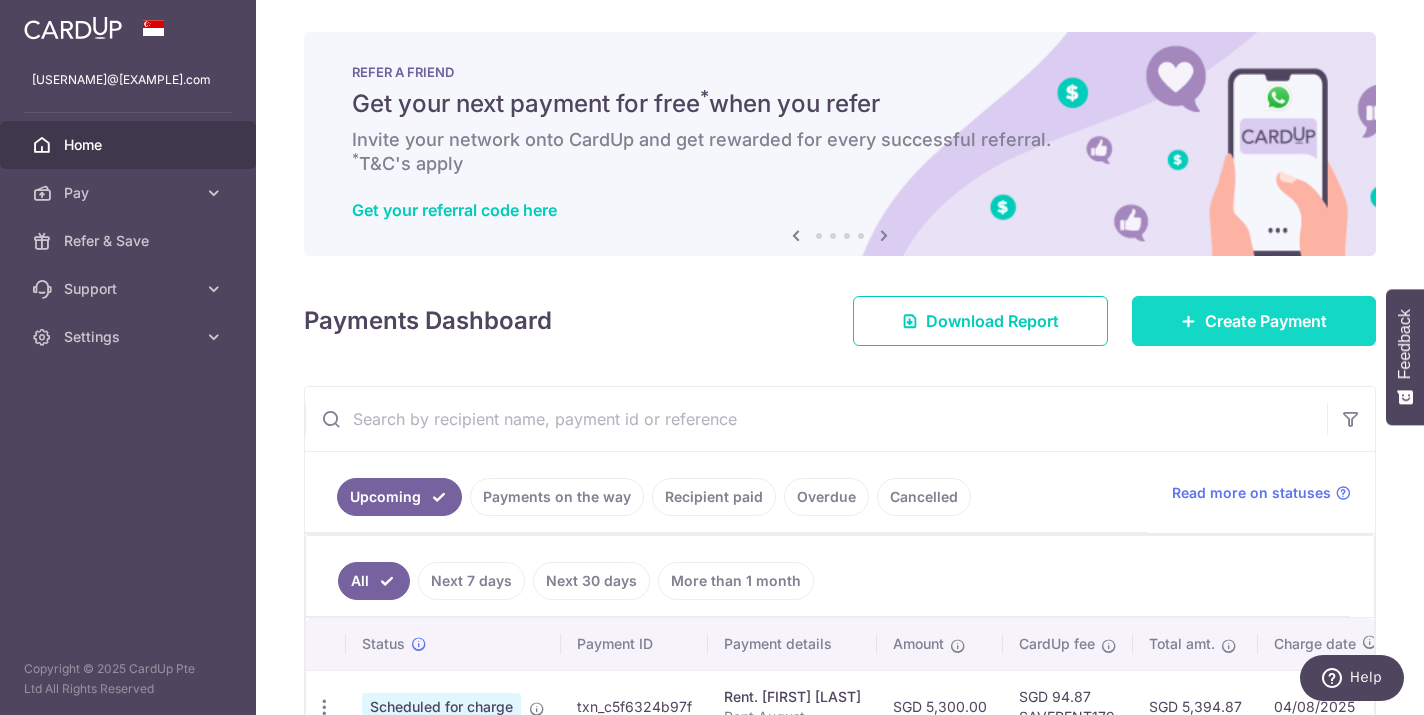 click on "Create Payment" at bounding box center (1254, 321) 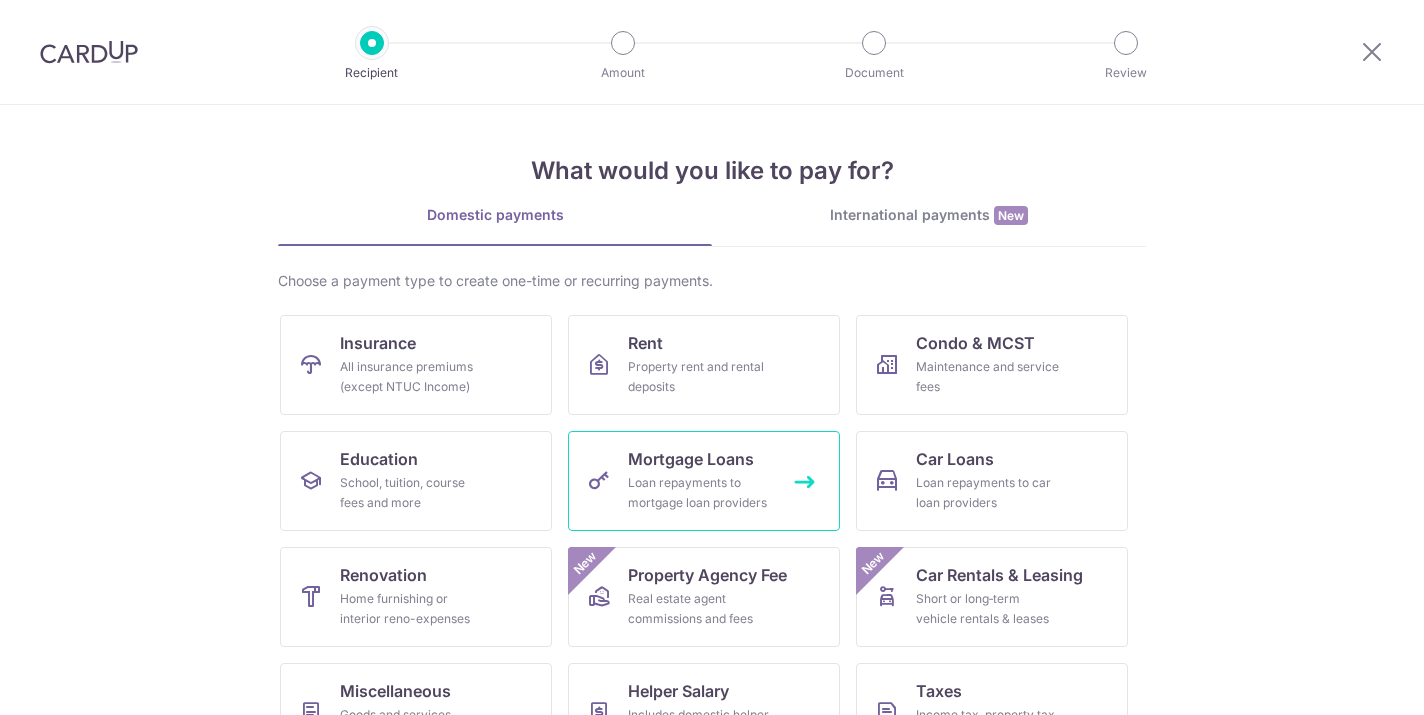 scroll, scrollTop: 0, scrollLeft: 0, axis: both 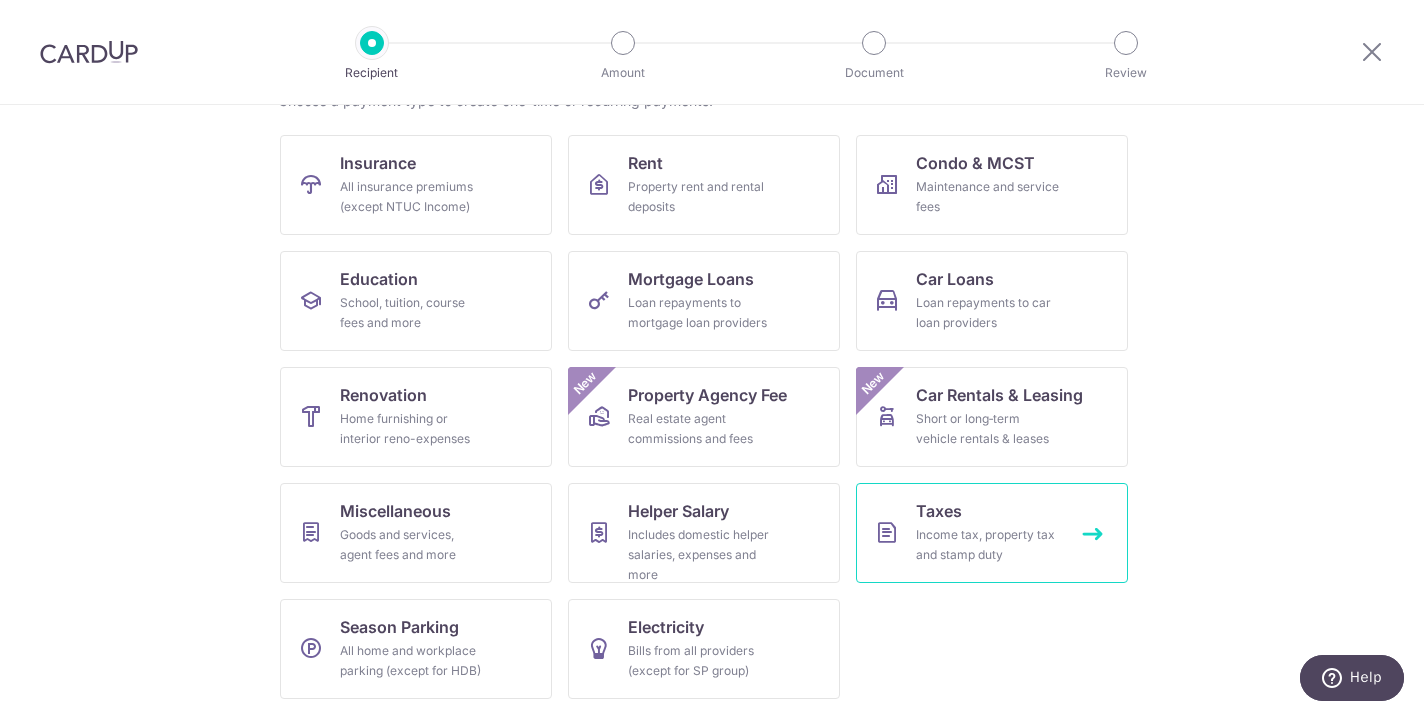 click on "Taxes Income tax, property tax and stamp duty" at bounding box center [992, 533] 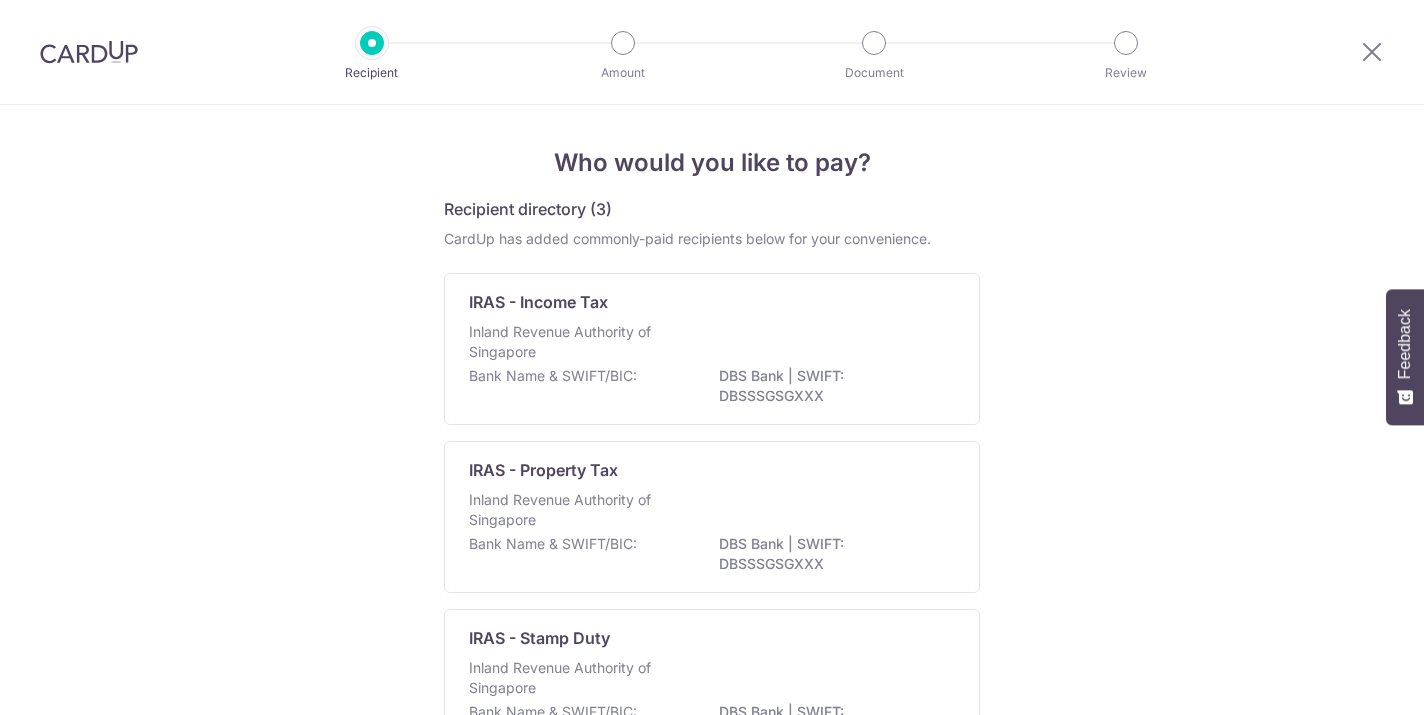 scroll, scrollTop: 0, scrollLeft: 0, axis: both 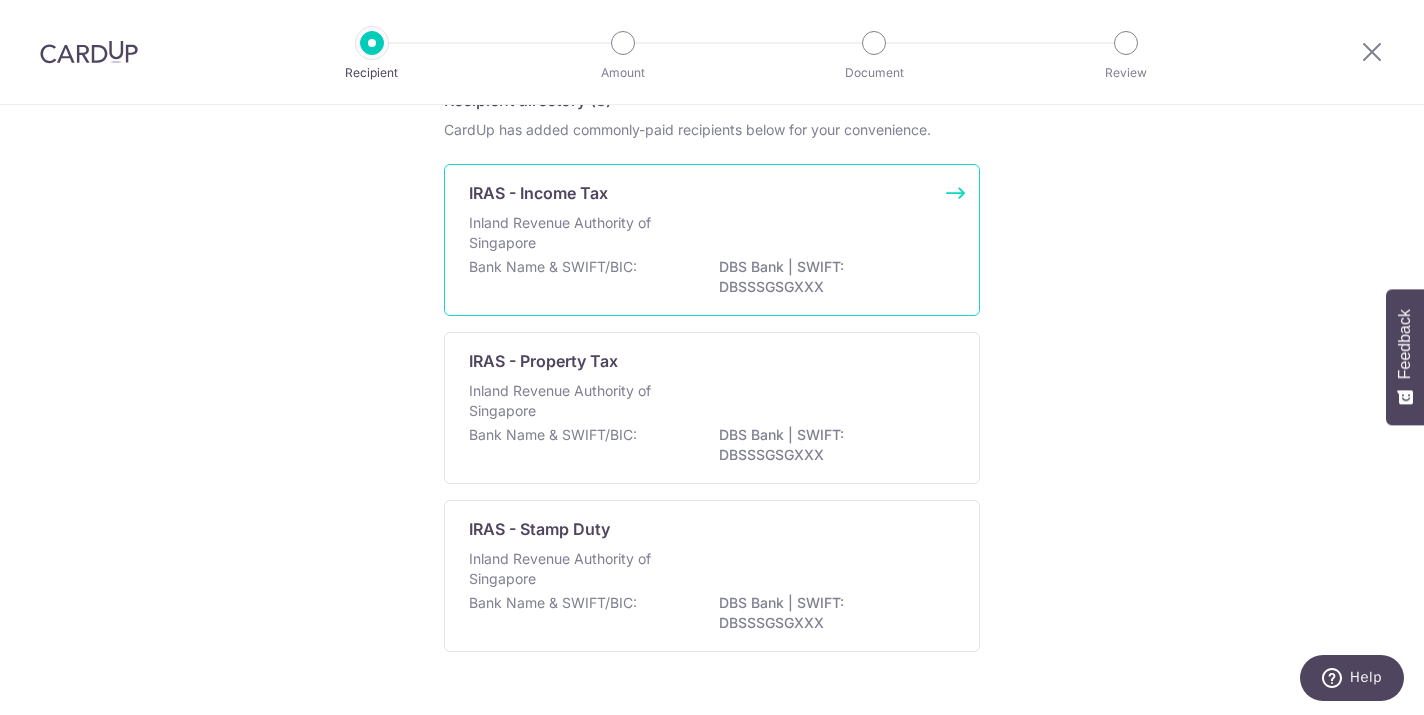 click on "Inland Revenue Authority of Singapore" at bounding box center (575, 233) 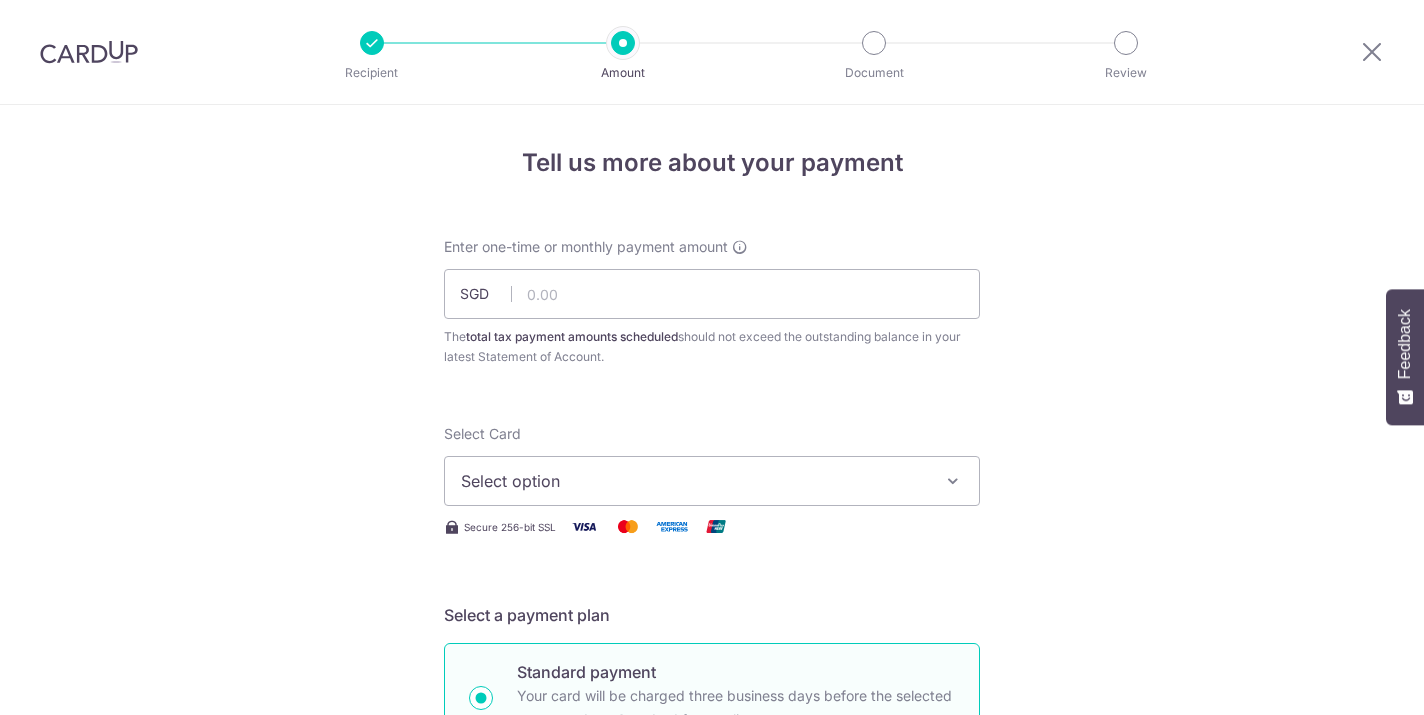 scroll, scrollTop: 0, scrollLeft: 0, axis: both 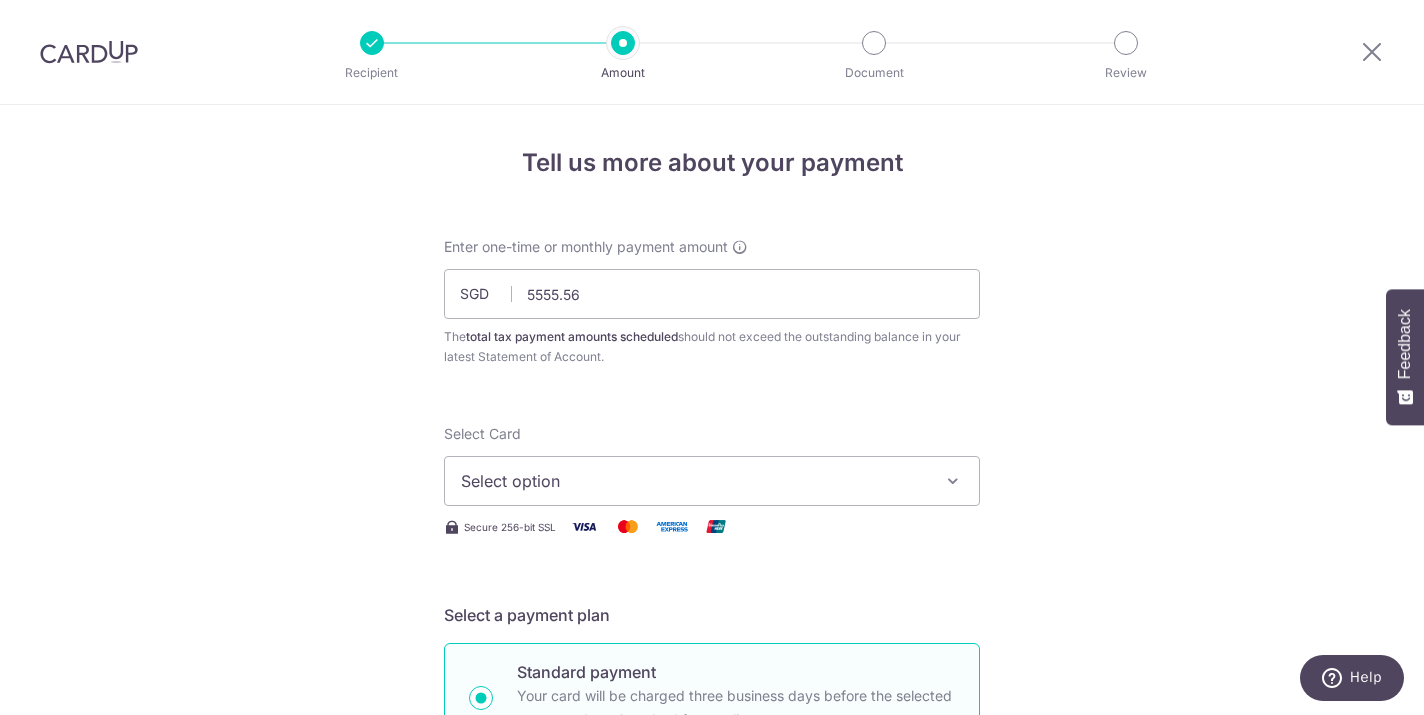 type on "5,555.56" 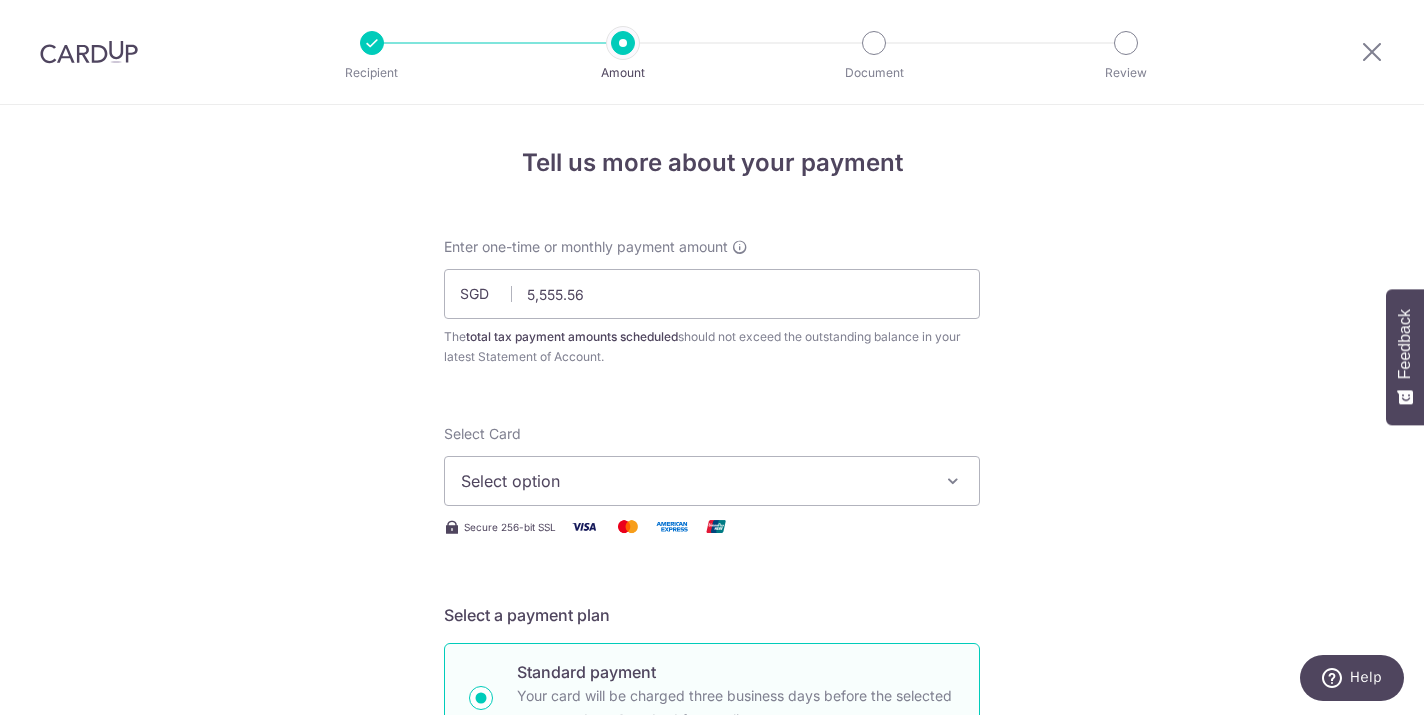 click on "Tell us more about your payment
Enter one-time or monthly payment amount
SGD
5,555.56
5555.56
The  total tax payment amounts scheduled  should not exceed the outstanding balance in your latest Statement of Account.
Select Card
Select option
Add credit card
Your Cards
**** 3000
**** 0448
**** 4939
**** 3701
Secure 256-bit SSL" at bounding box center [712, 1033] 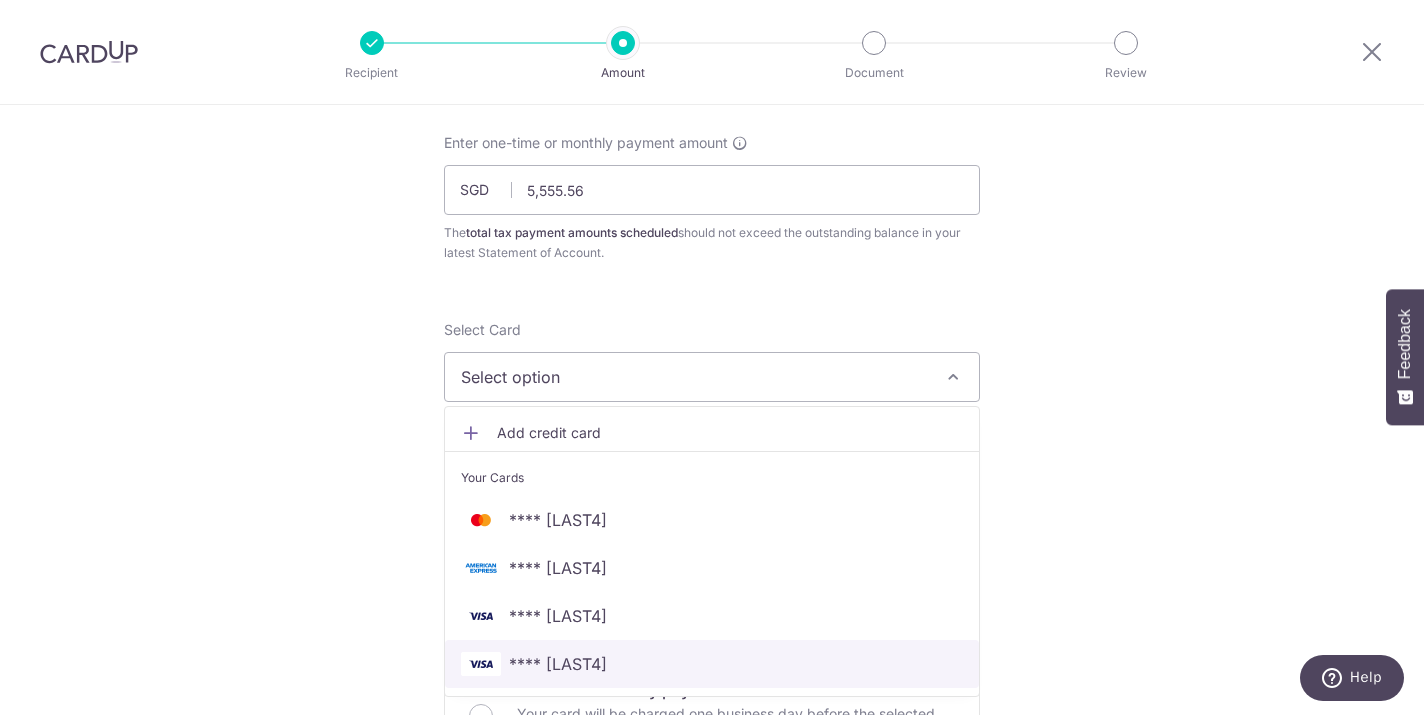 click at bounding box center (481, 664) 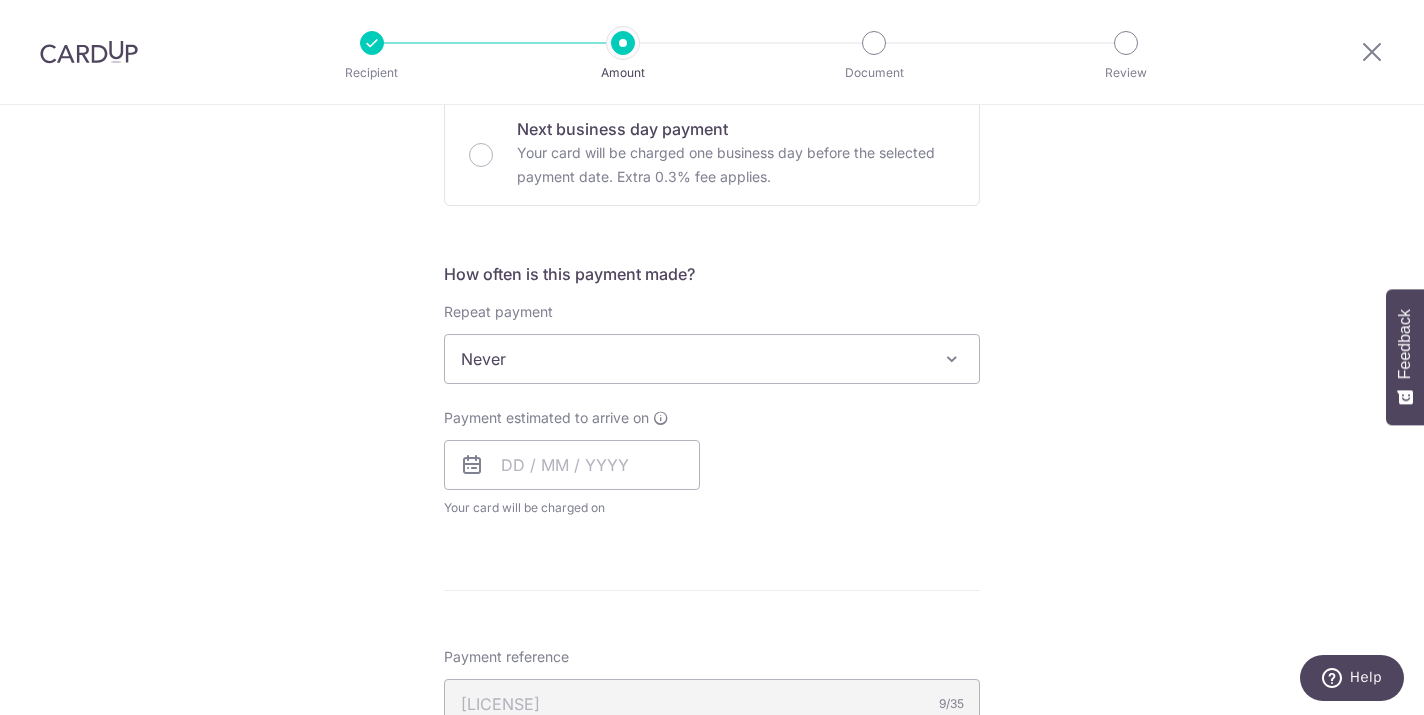 scroll, scrollTop: 684, scrollLeft: 0, axis: vertical 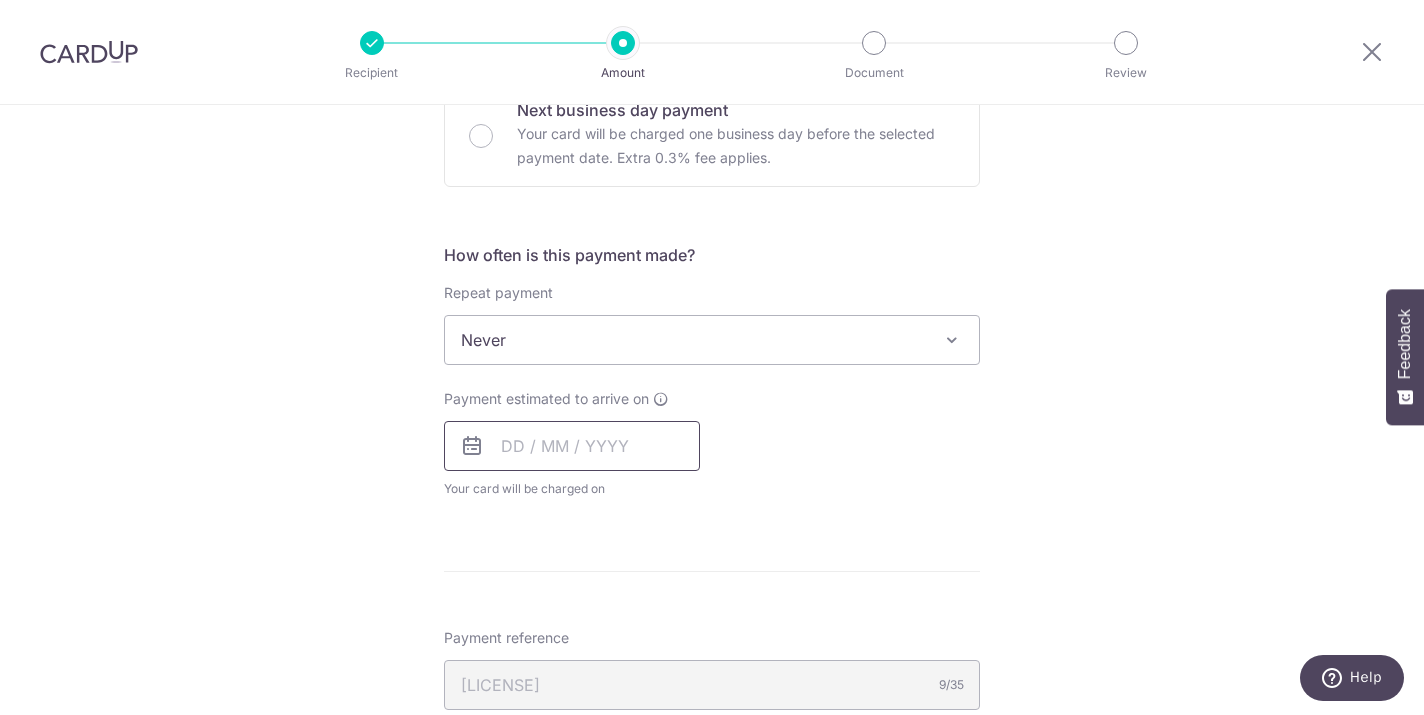 click at bounding box center [572, 446] 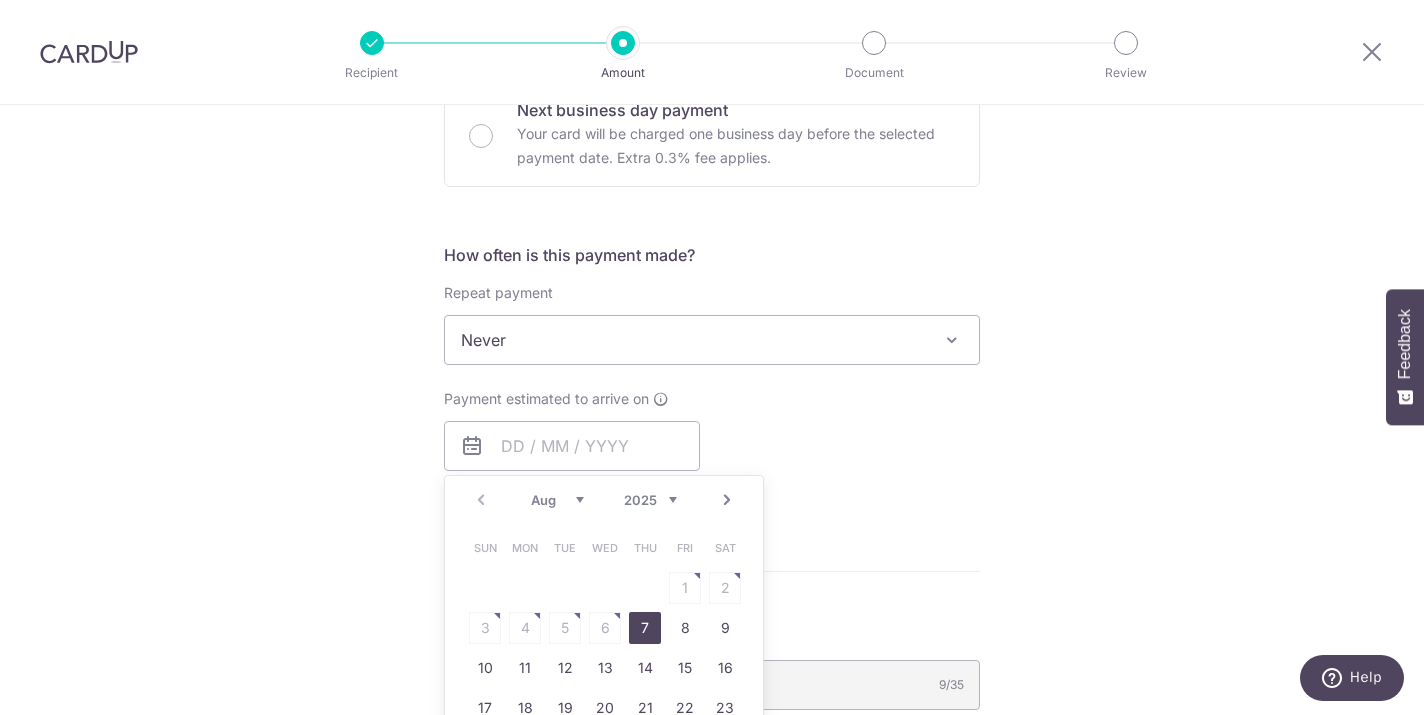 click on "Sun" at bounding box center [485, 548] 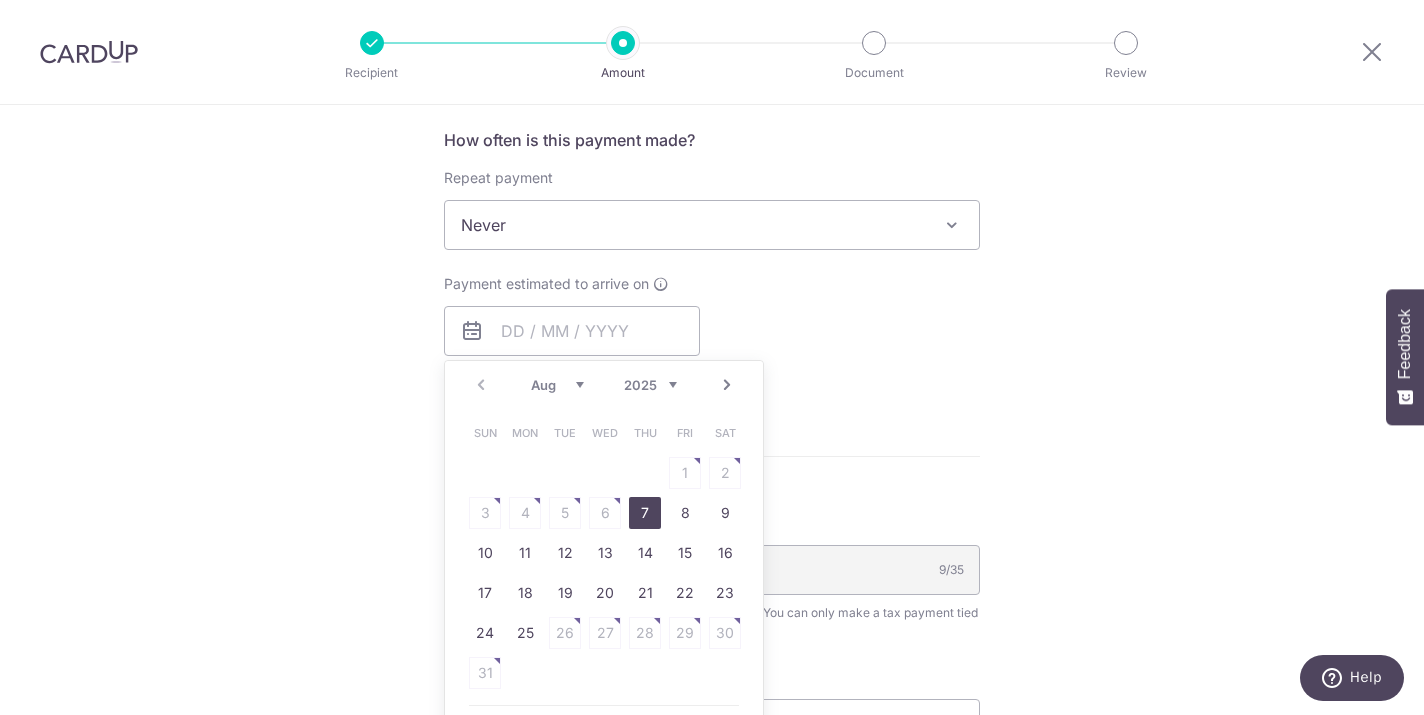 scroll, scrollTop: 823, scrollLeft: 0, axis: vertical 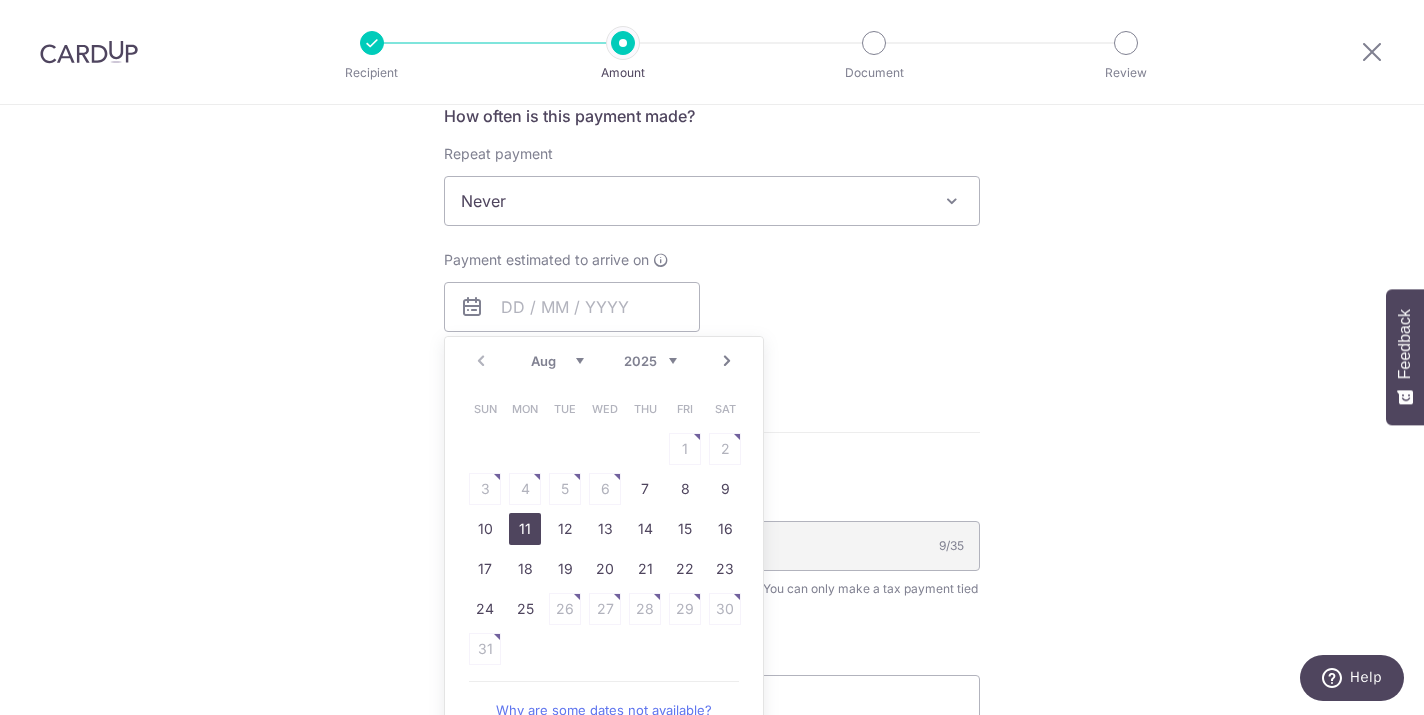 click on "11" at bounding box center [525, 529] 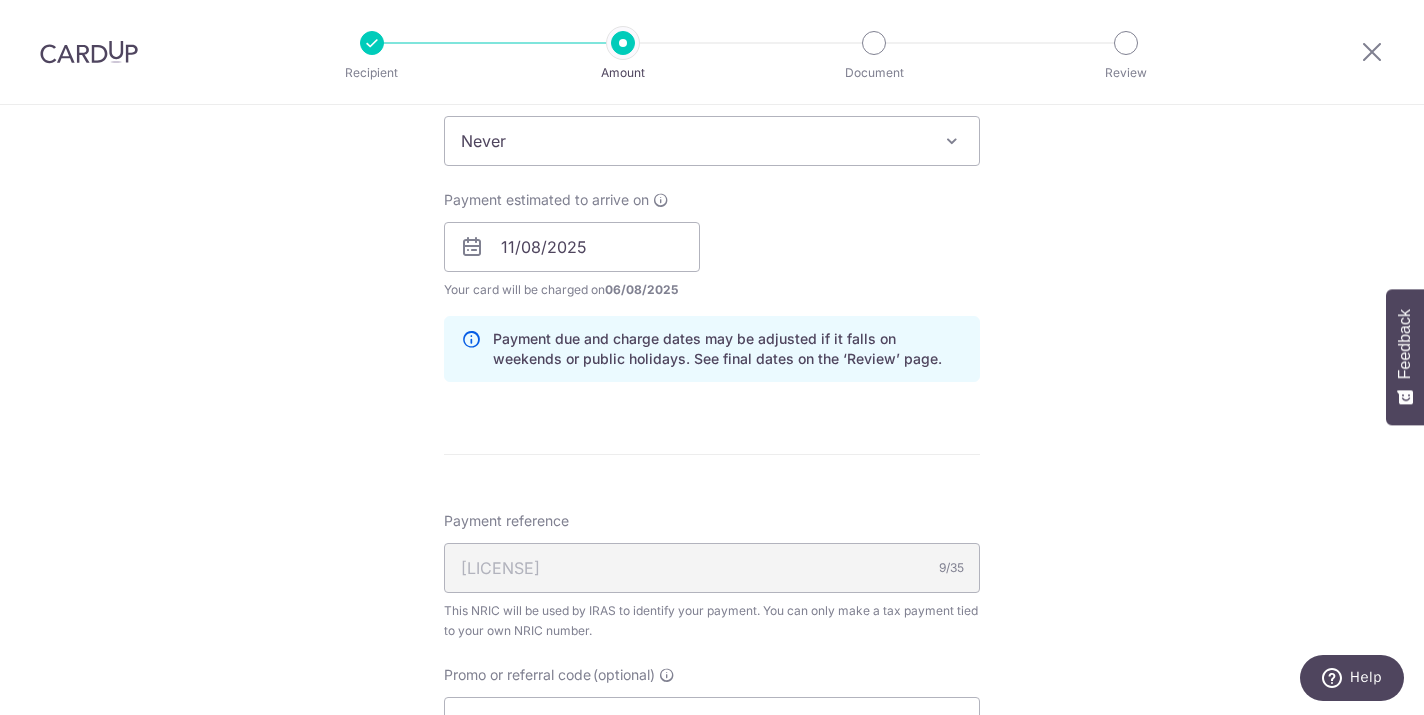 scroll, scrollTop: 894, scrollLeft: 0, axis: vertical 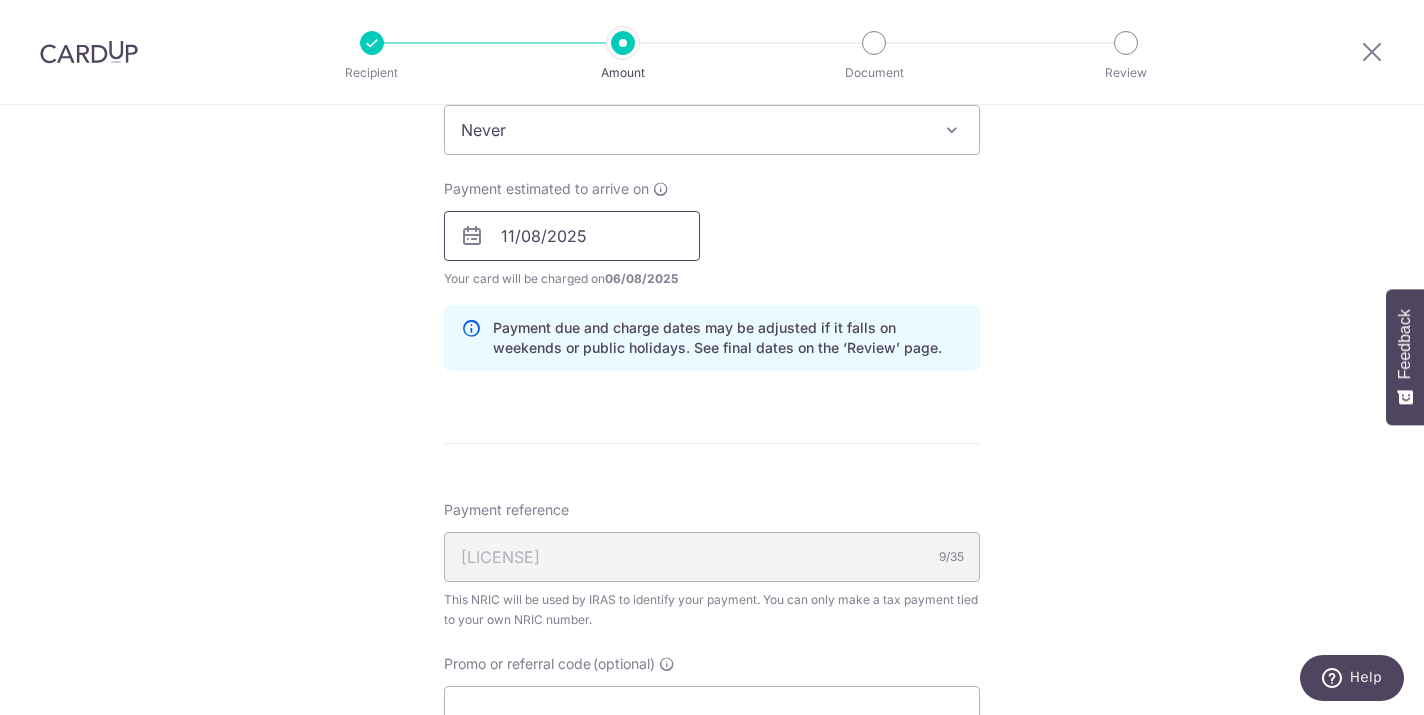 click on "11/08/2025" at bounding box center [572, 236] 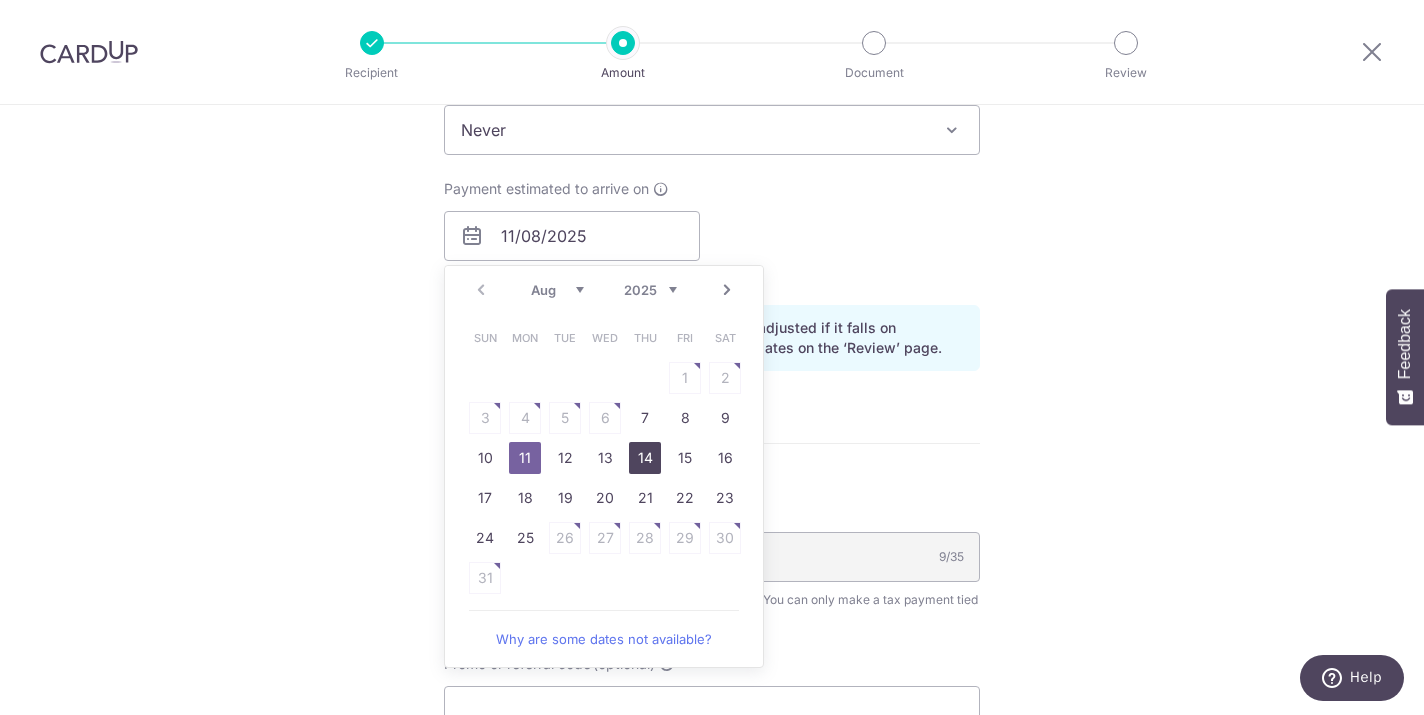 click on "14" at bounding box center [645, 458] 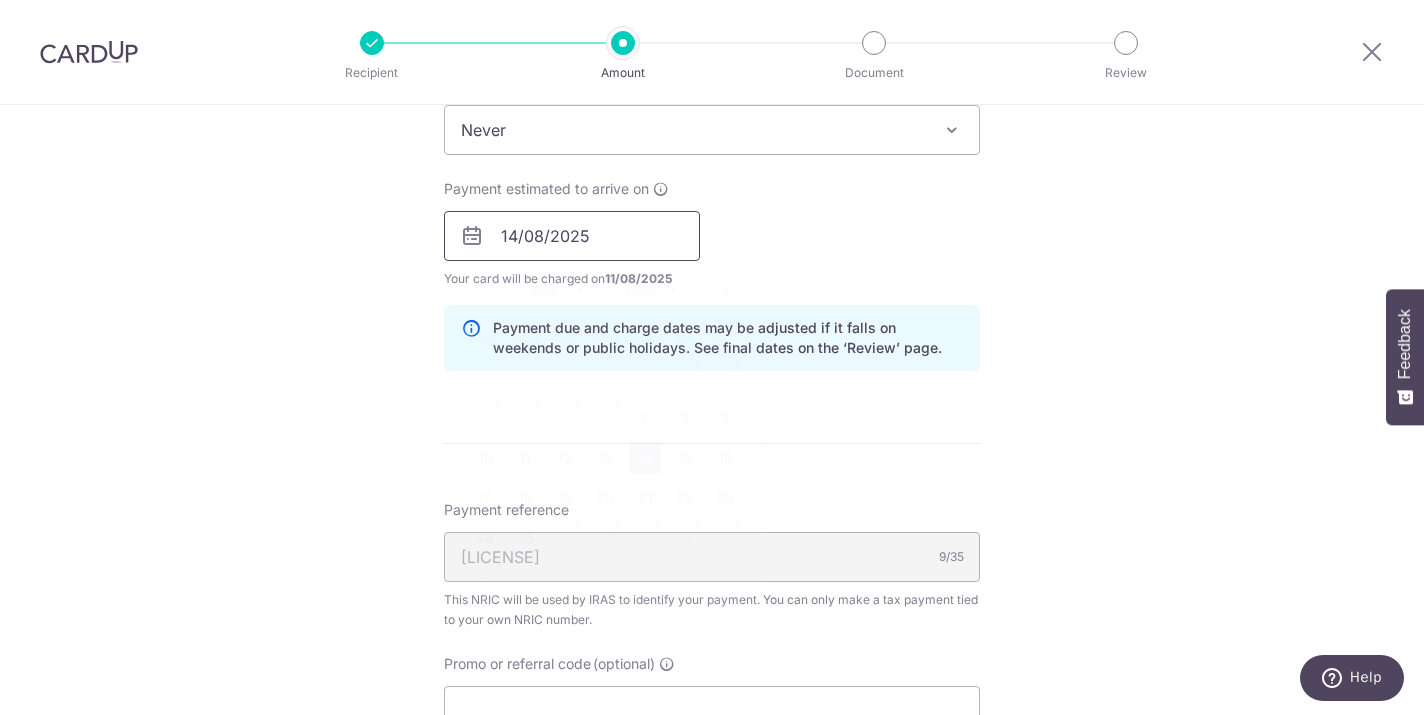 click on "14/08/2025" at bounding box center (572, 236) 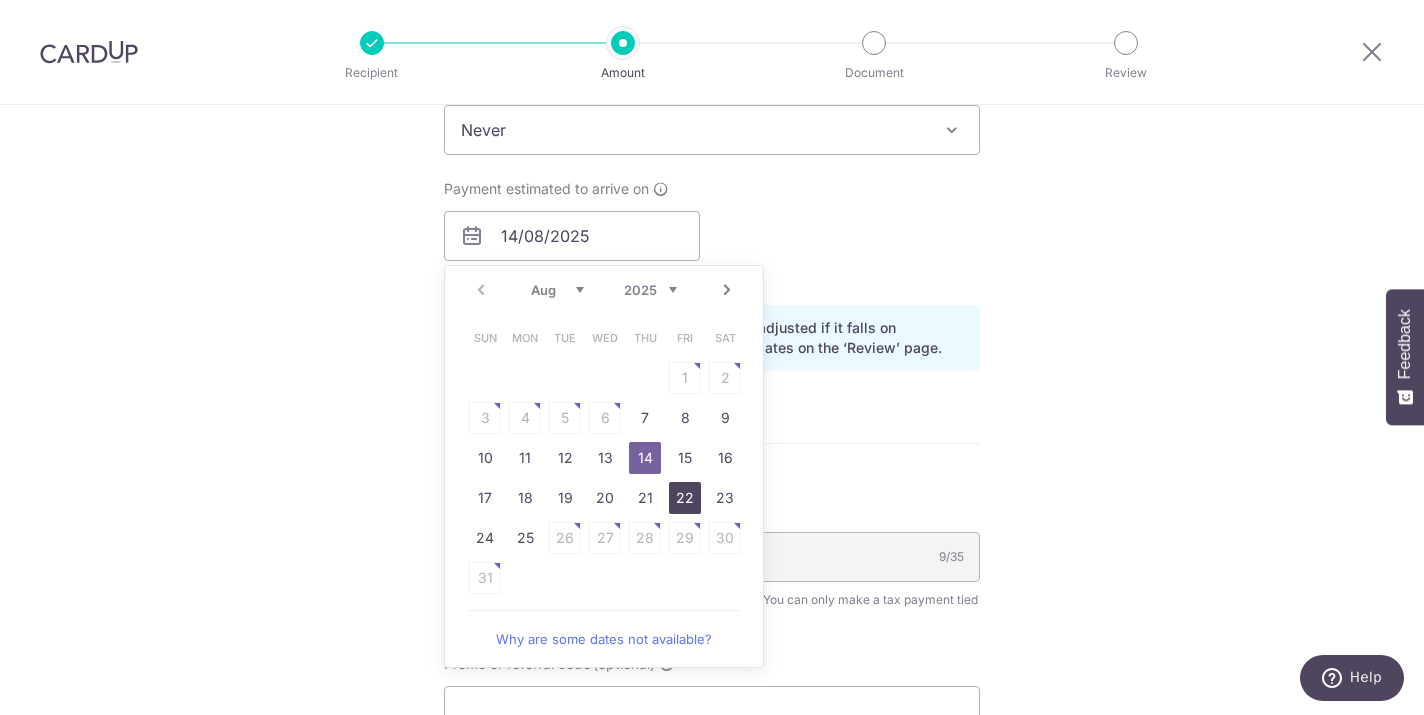 click on "22" at bounding box center (685, 498) 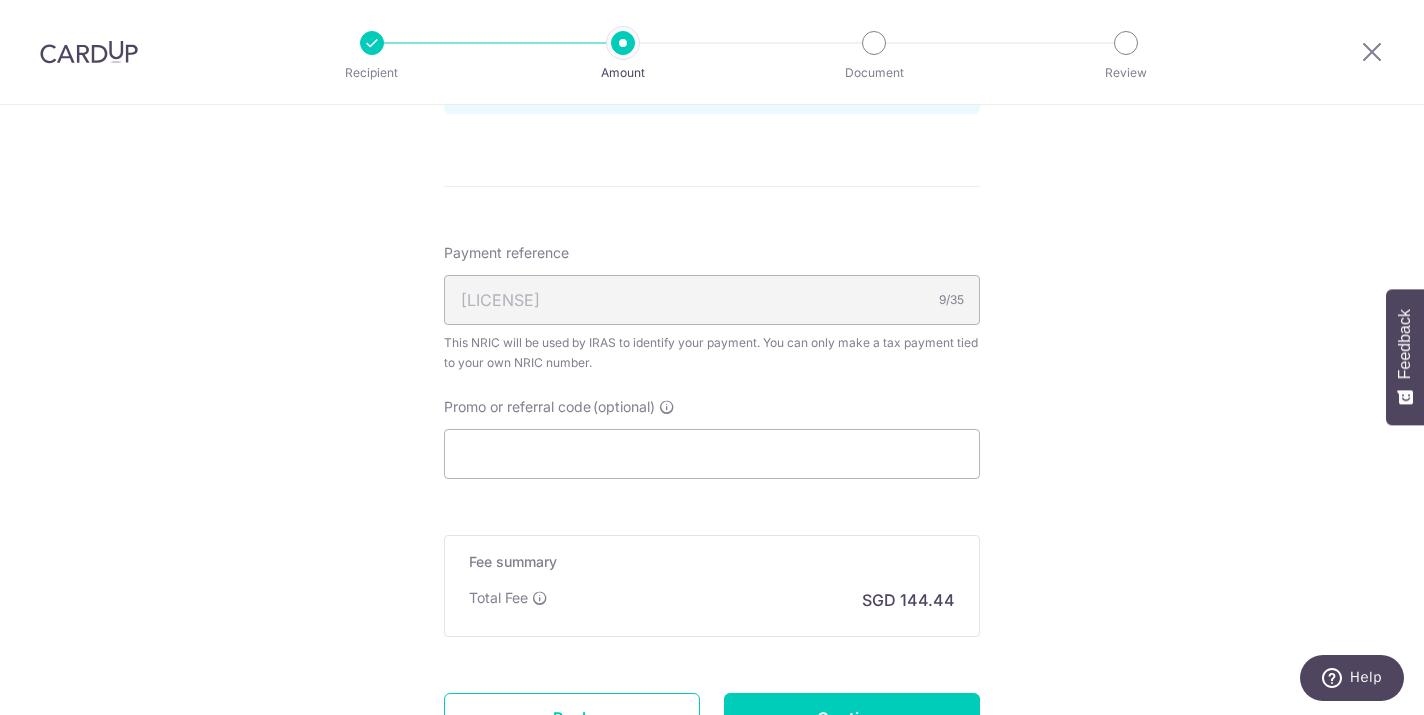 scroll, scrollTop: 1152, scrollLeft: 0, axis: vertical 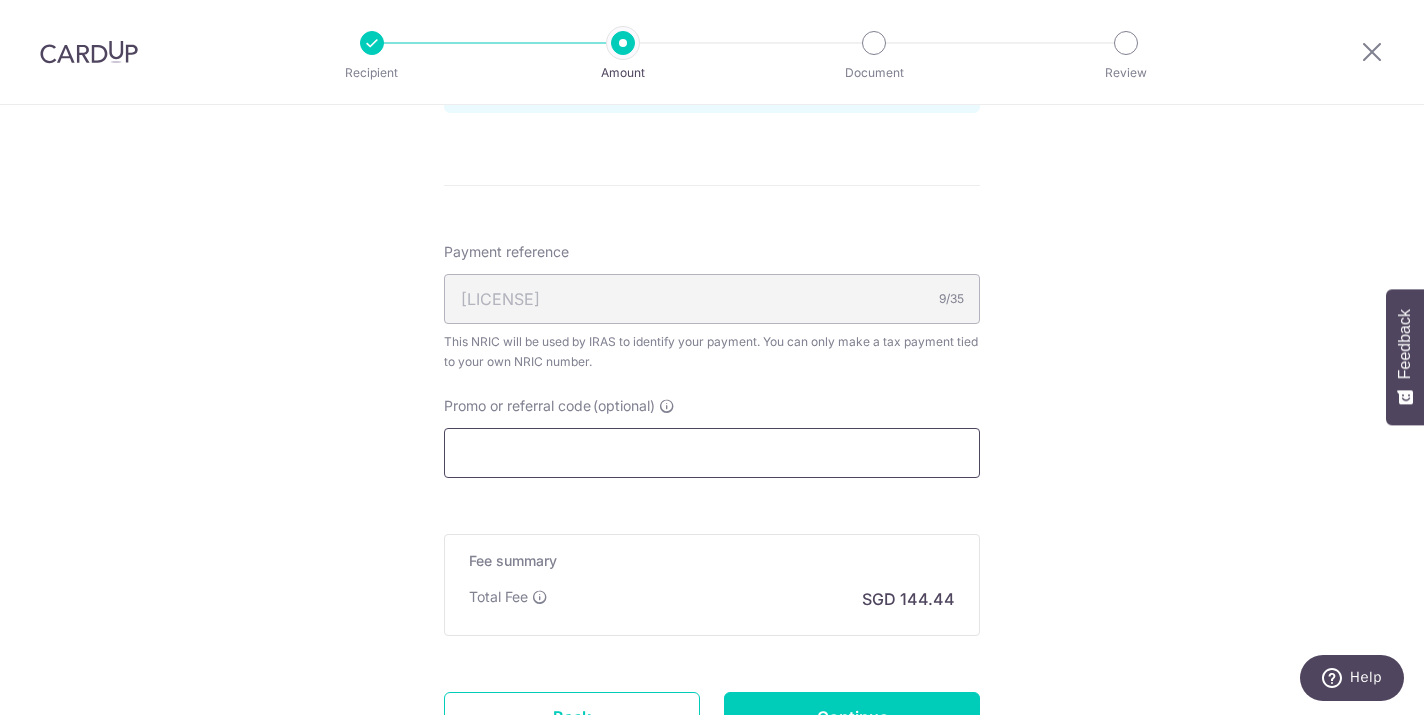 click on "Promo or referral code
(optional)" at bounding box center [712, 453] 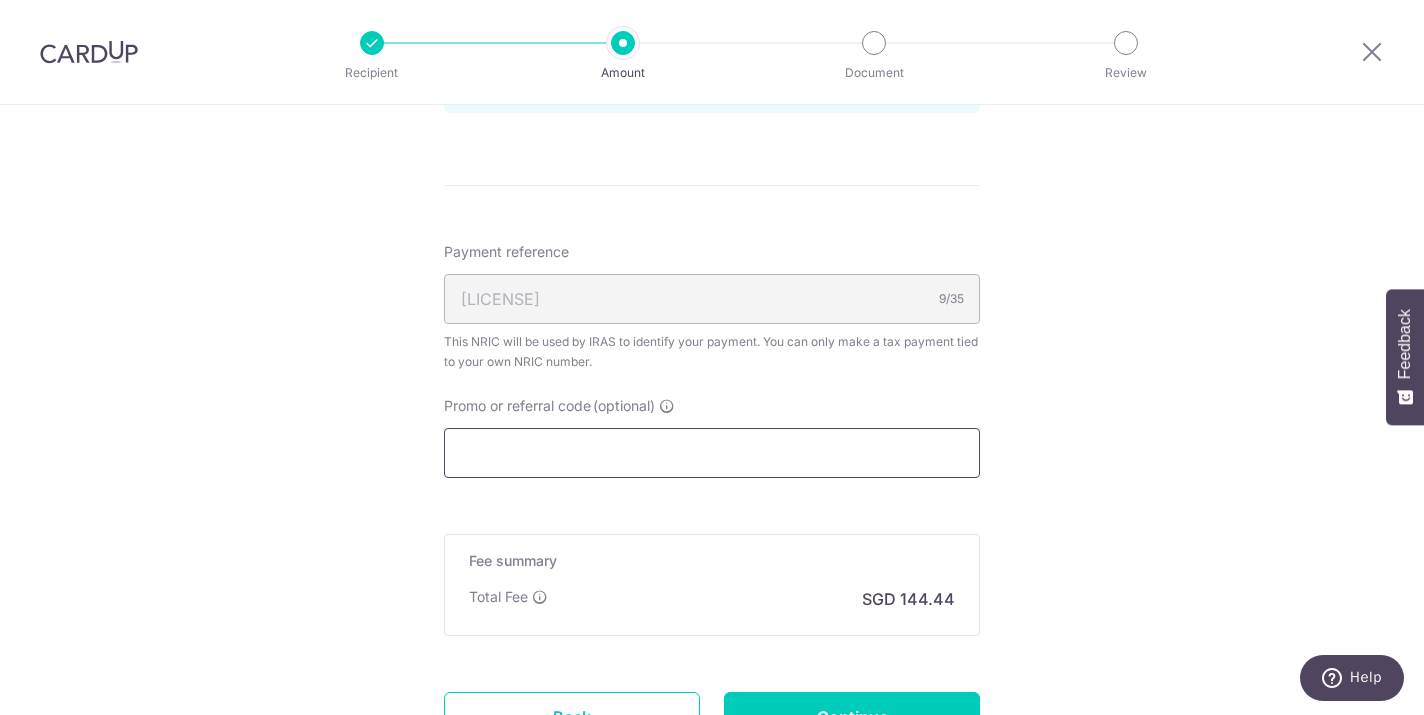 click on "Promo or referral code
(optional)" at bounding box center (712, 453) 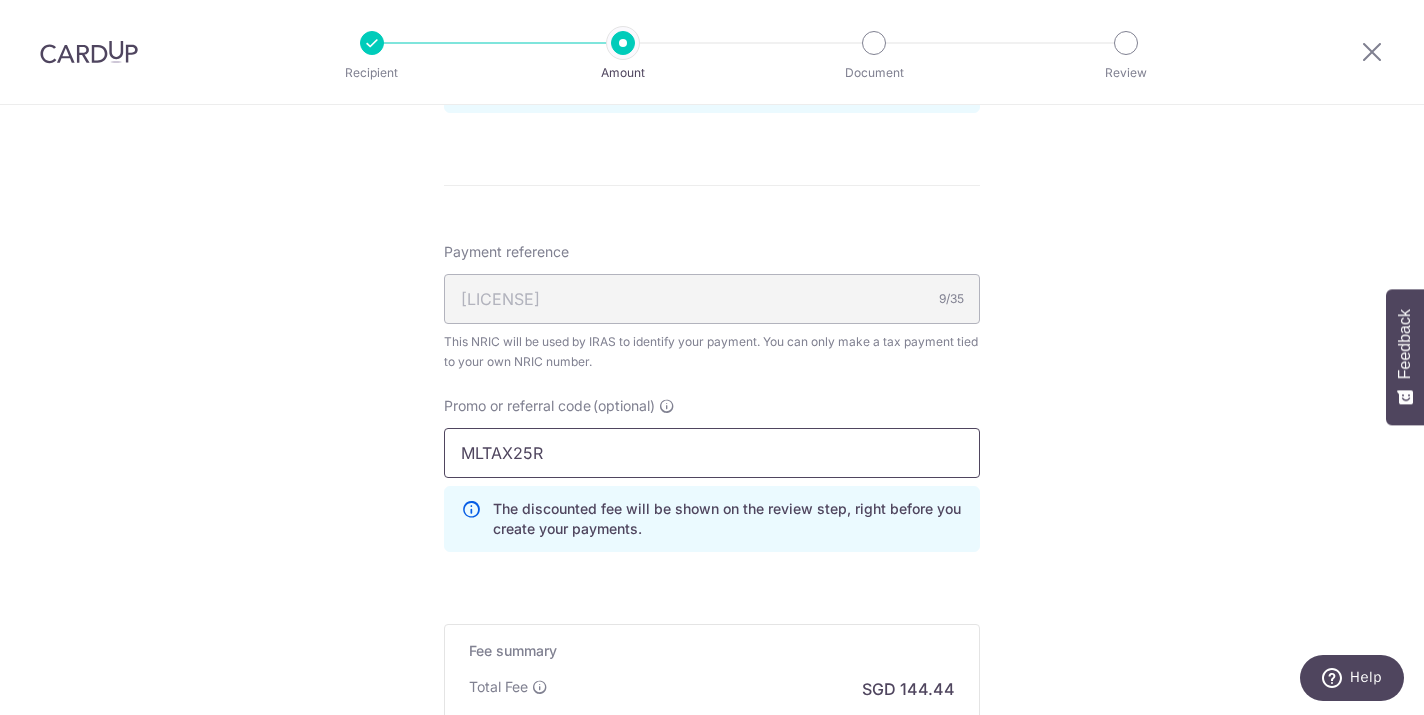 scroll, scrollTop: 1316, scrollLeft: 0, axis: vertical 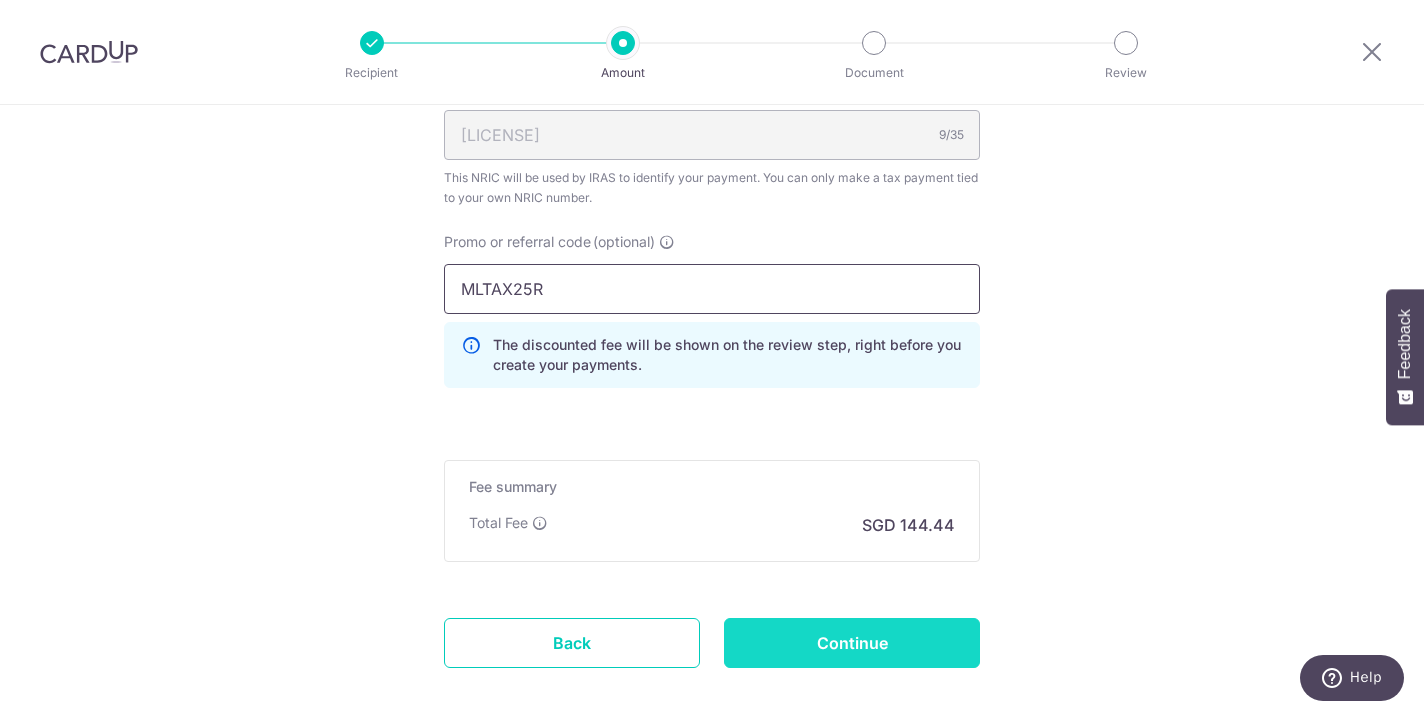 type on "MLTAX25R" 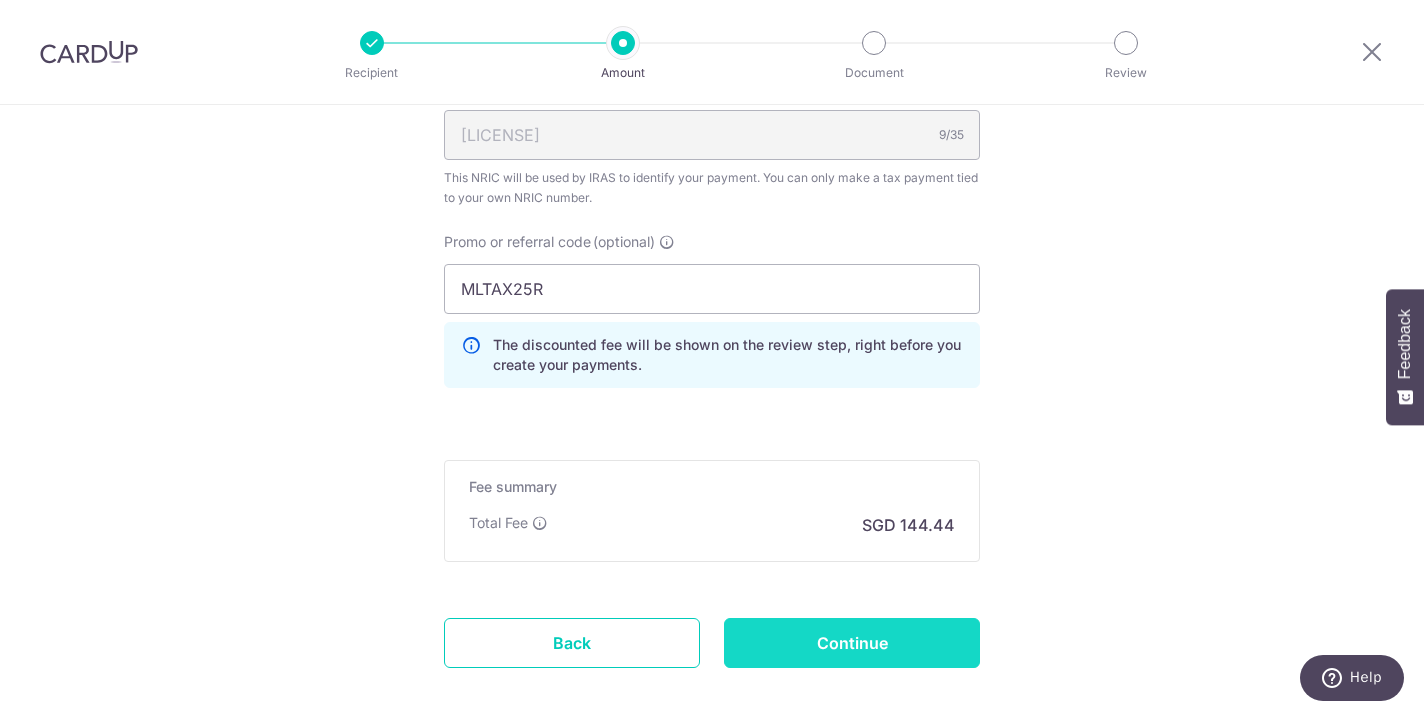 click on "Continue" at bounding box center (852, 643) 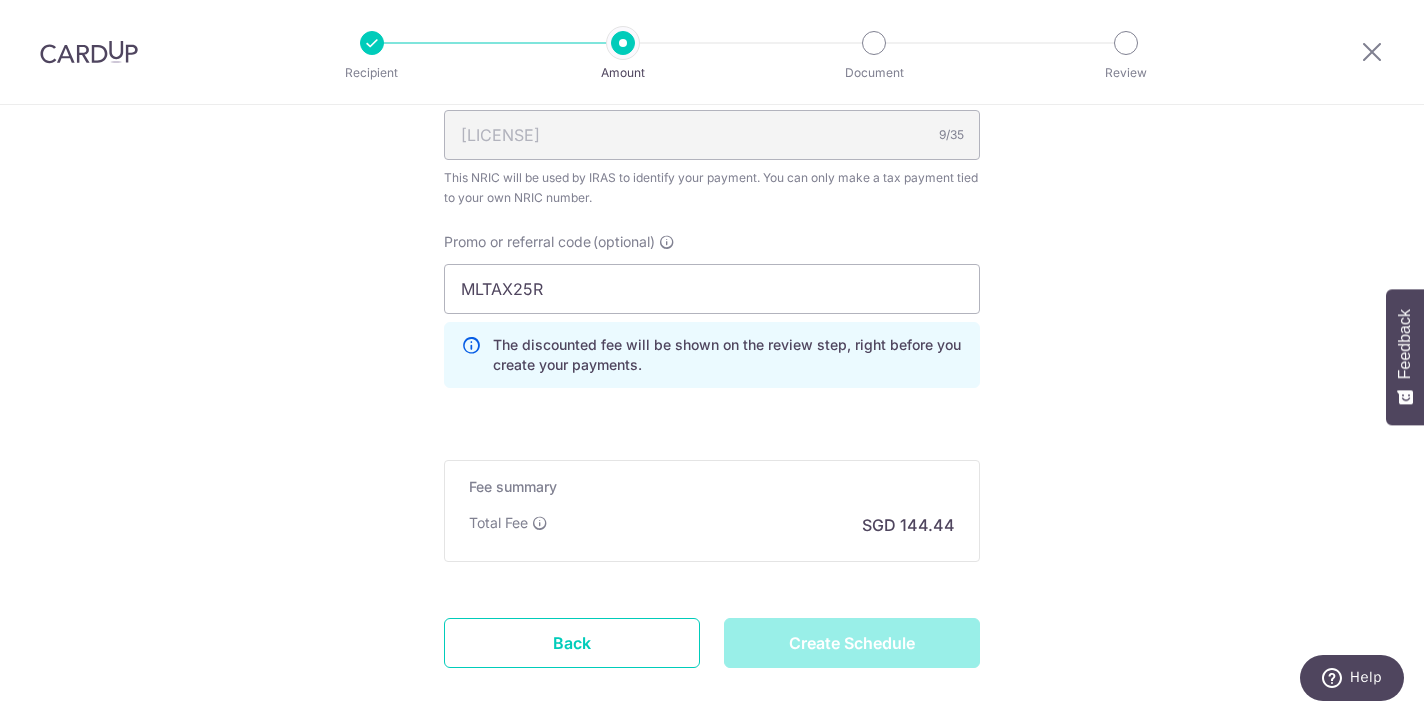 type on "Create Schedule" 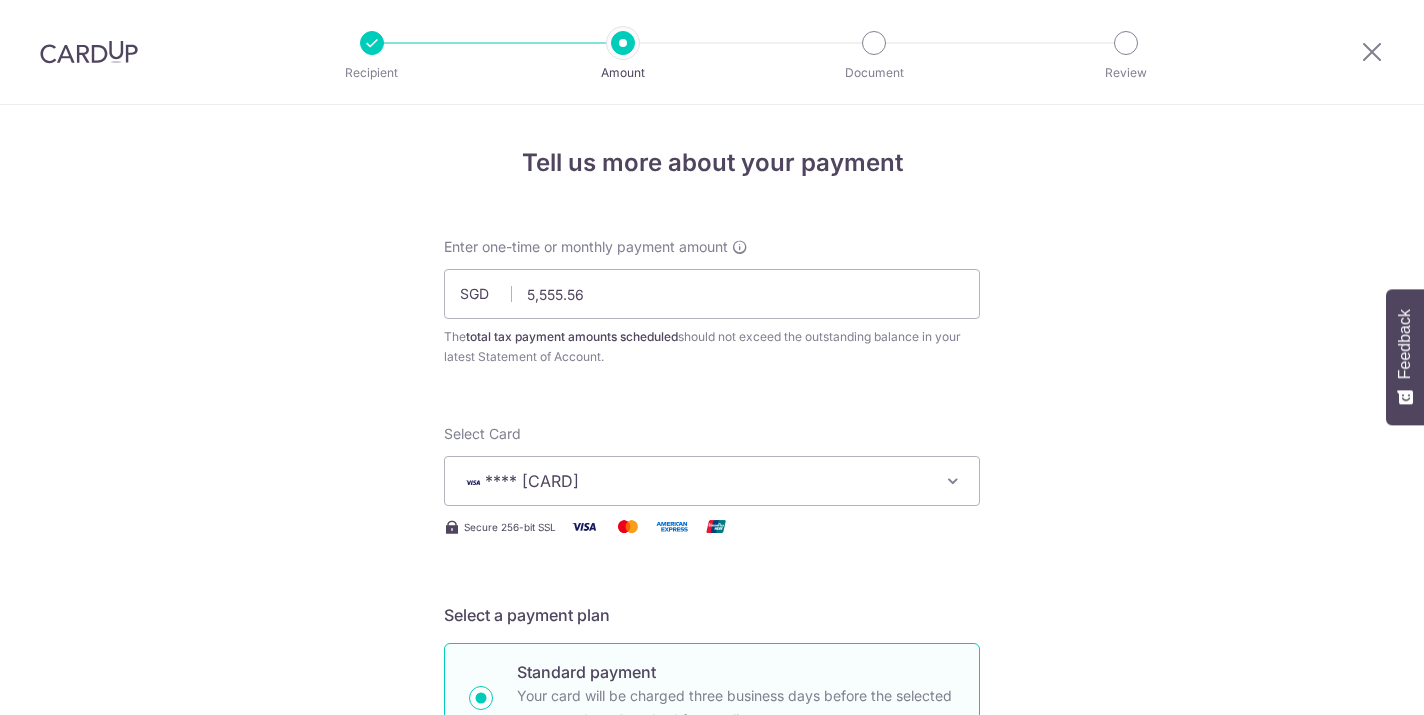 scroll, scrollTop: 0, scrollLeft: 0, axis: both 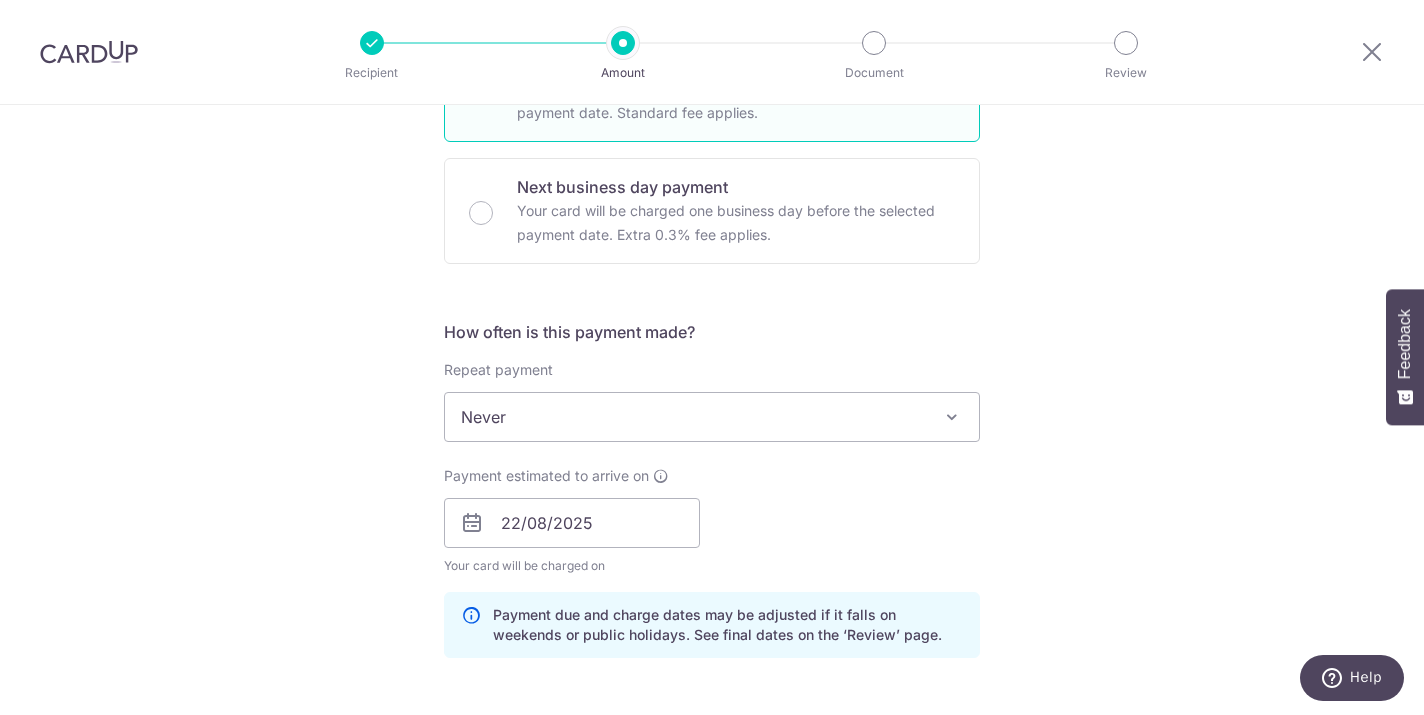 click on "Never" at bounding box center (712, 417) 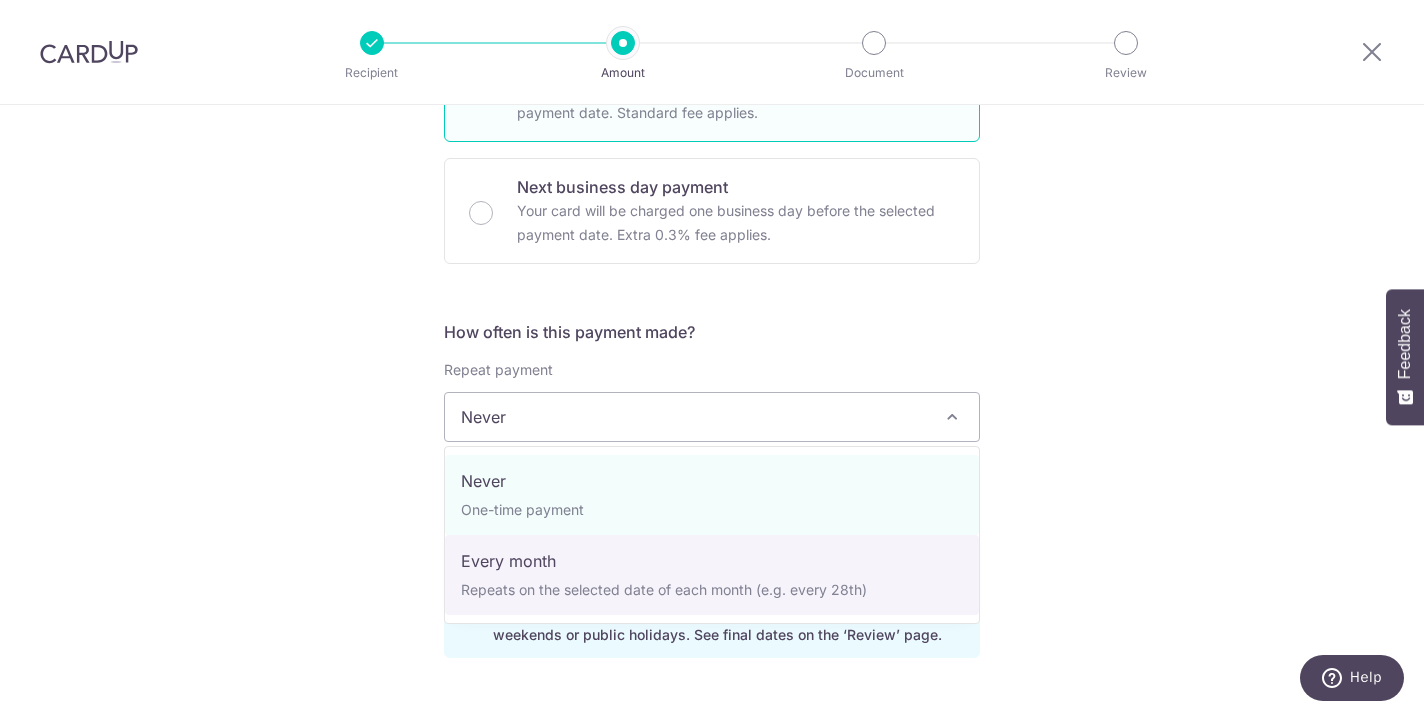 select on "3" 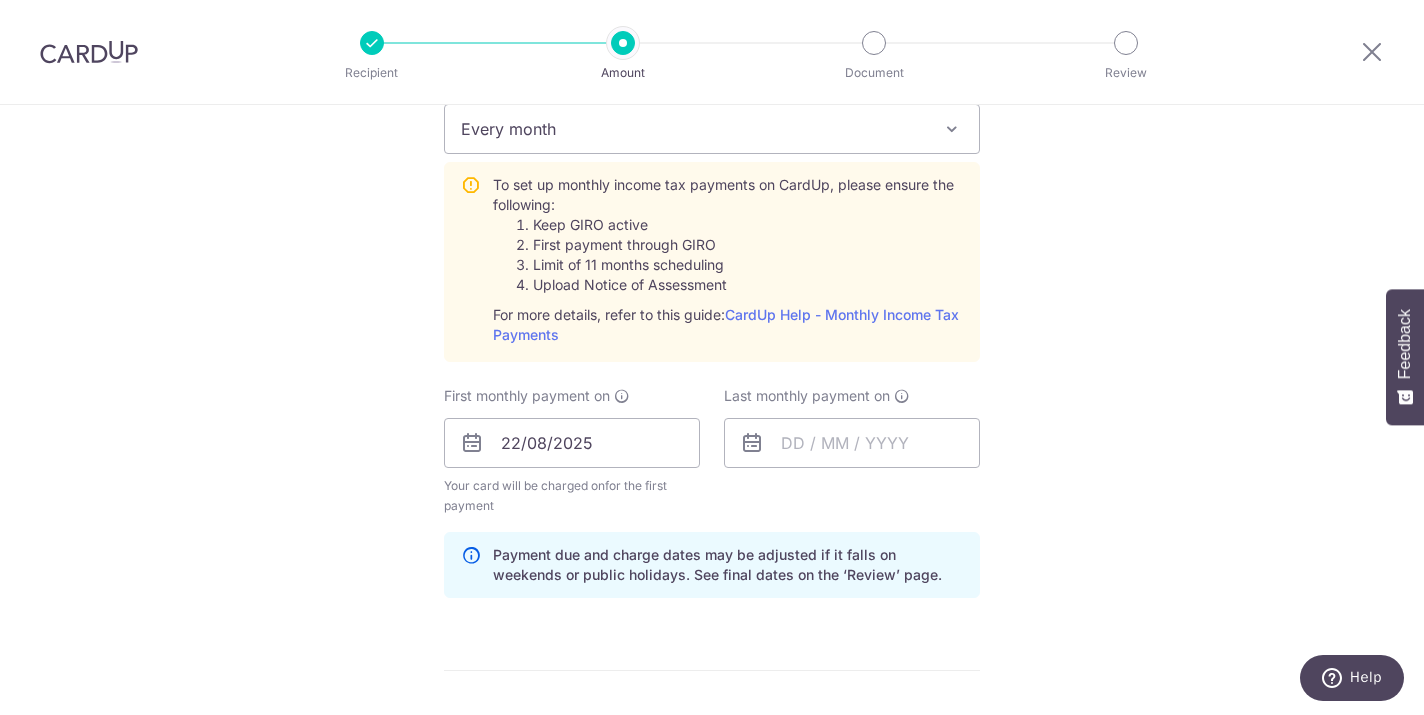 scroll, scrollTop: 902, scrollLeft: 0, axis: vertical 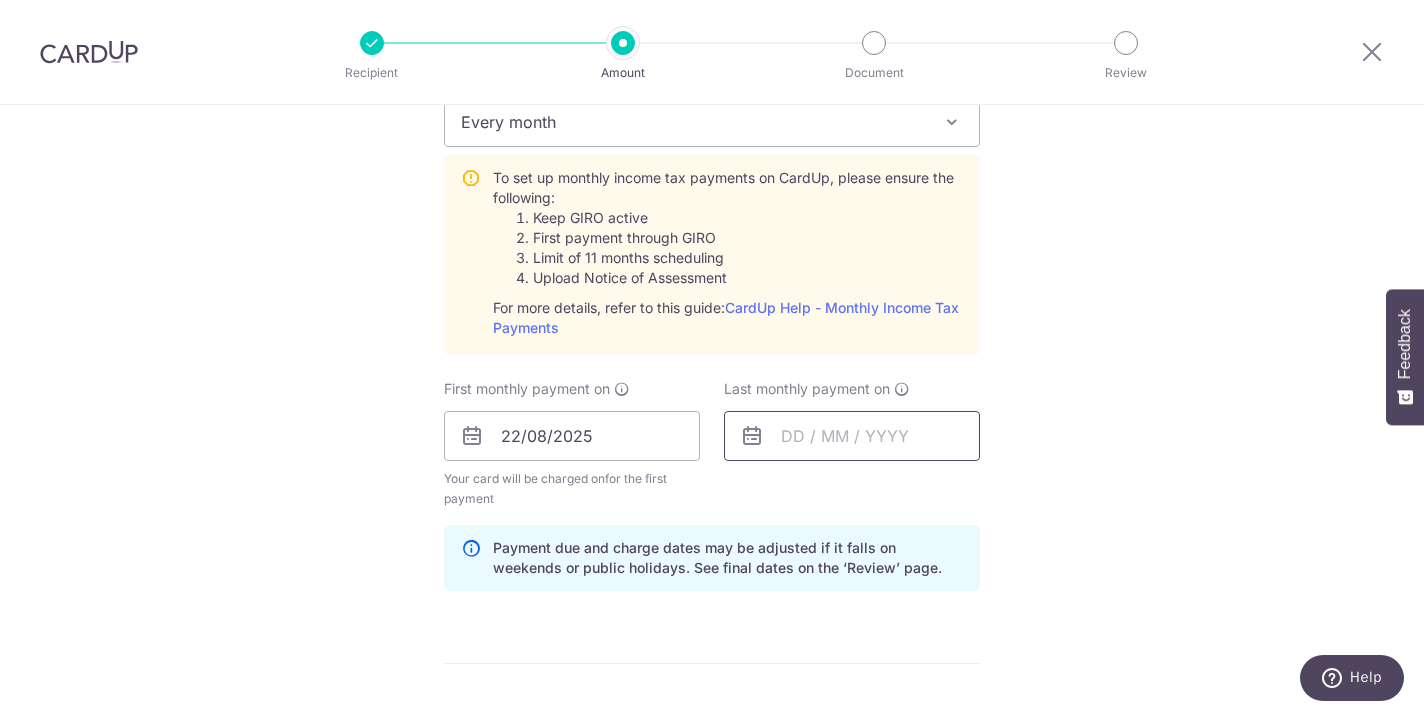 click at bounding box center [852, 436] 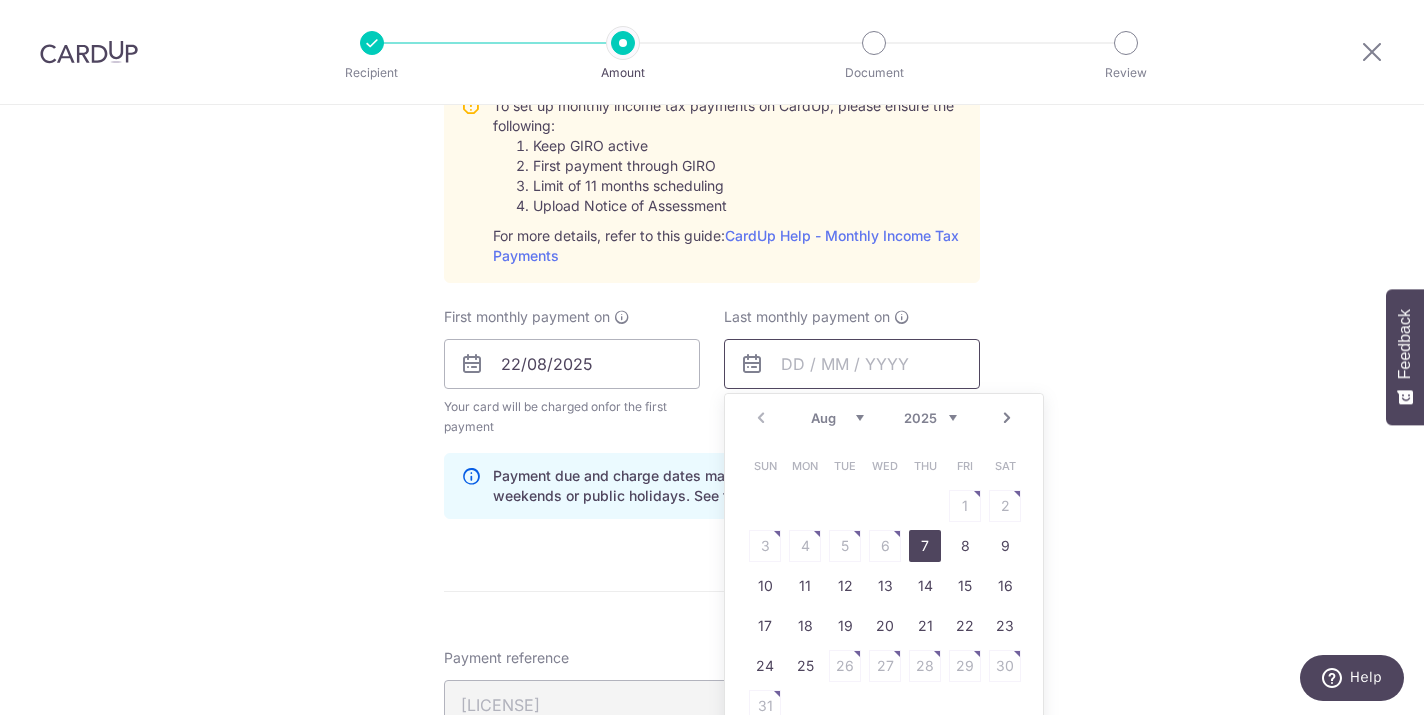 scroll, scrollTop: 975, scrollLeft: 0, axis: vertical 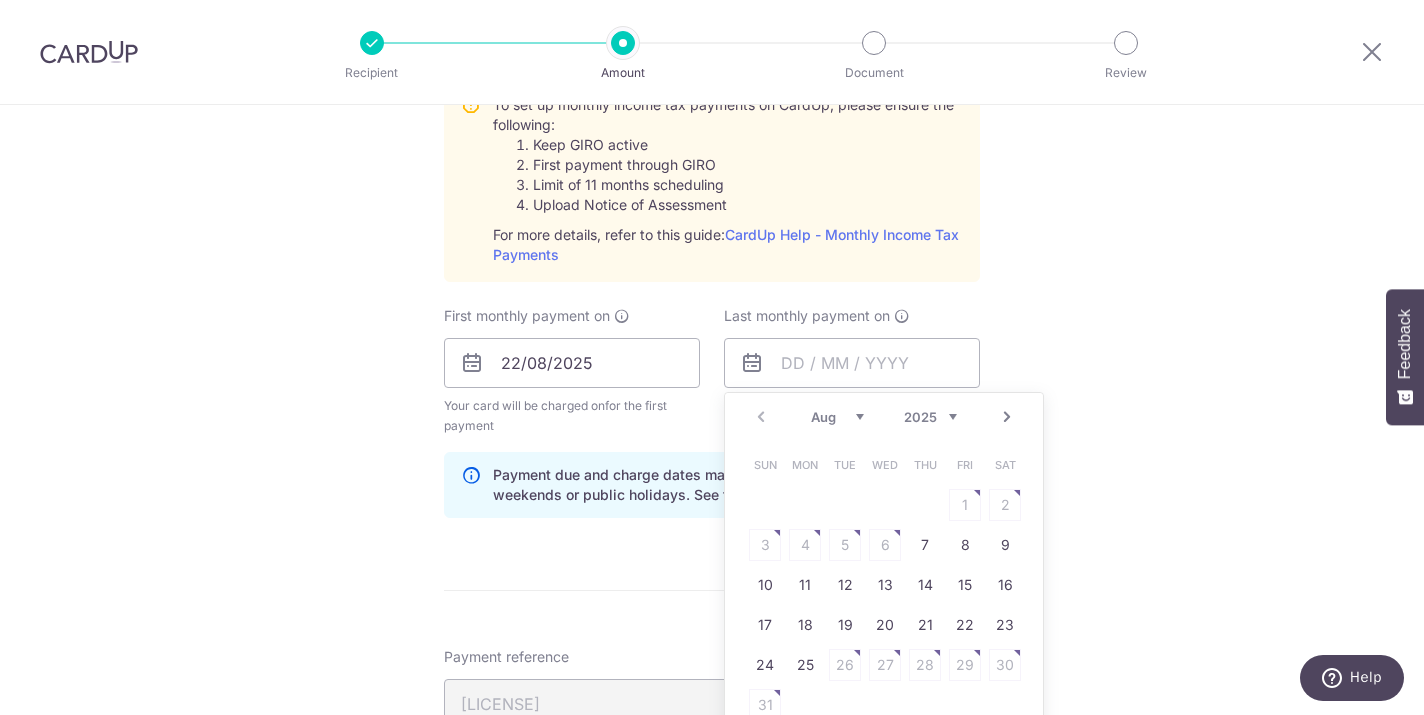 click on "Next" at bounding box center [1007, 417] 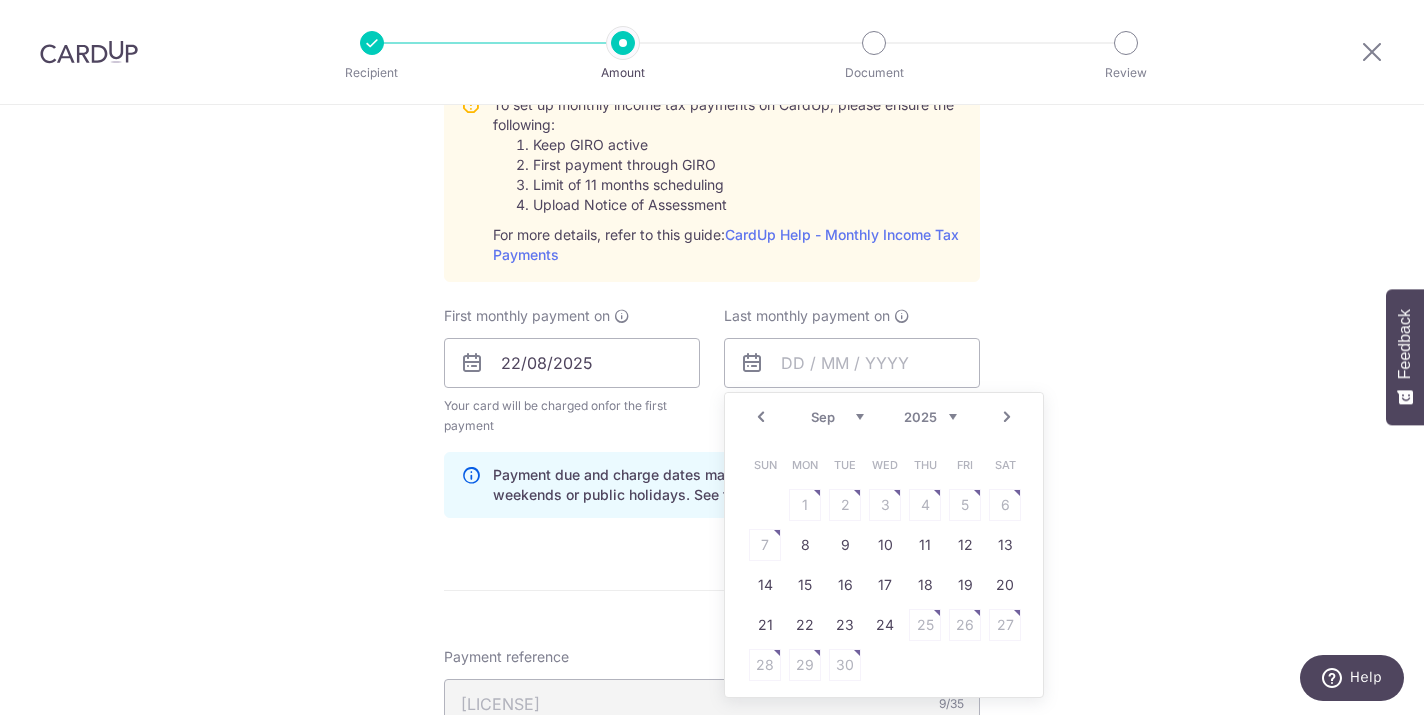 click on "Next" at bounding box center [1007, 417] 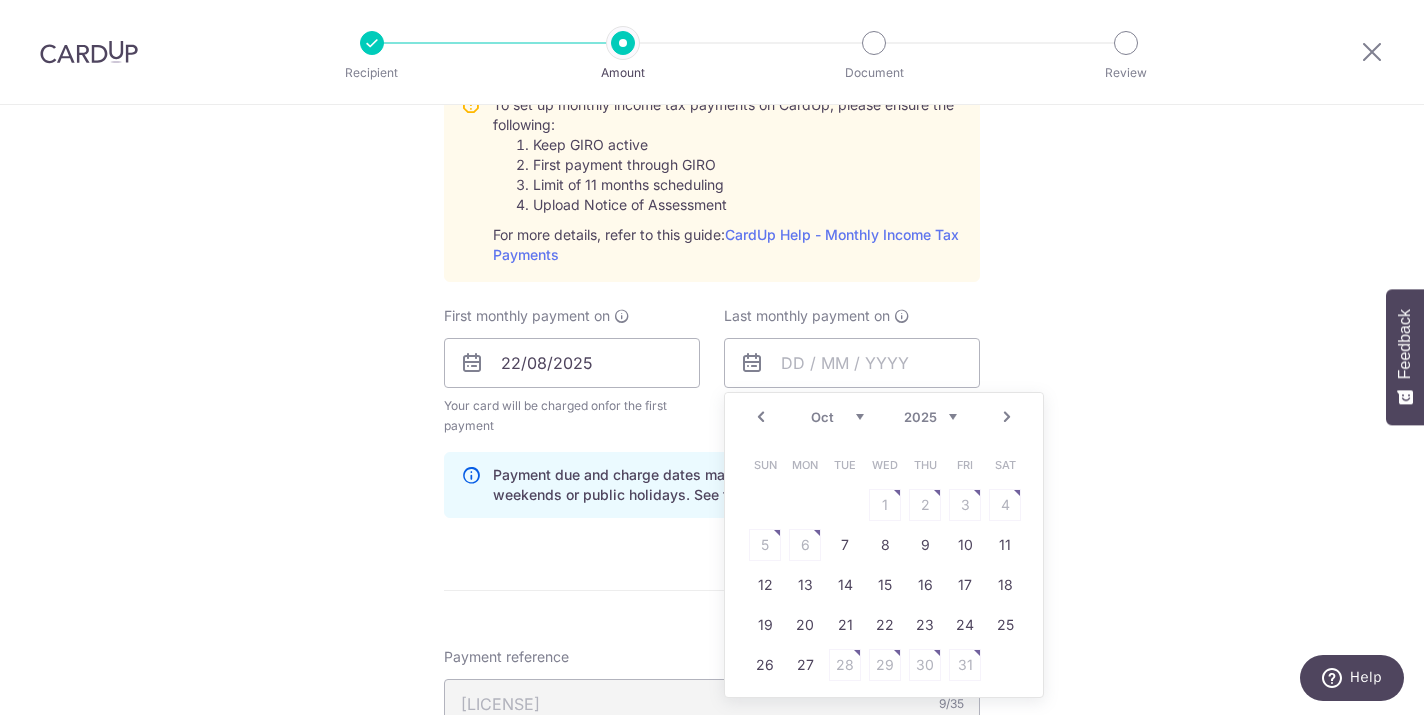 click on "Next" at bounding box center (1007, 417) 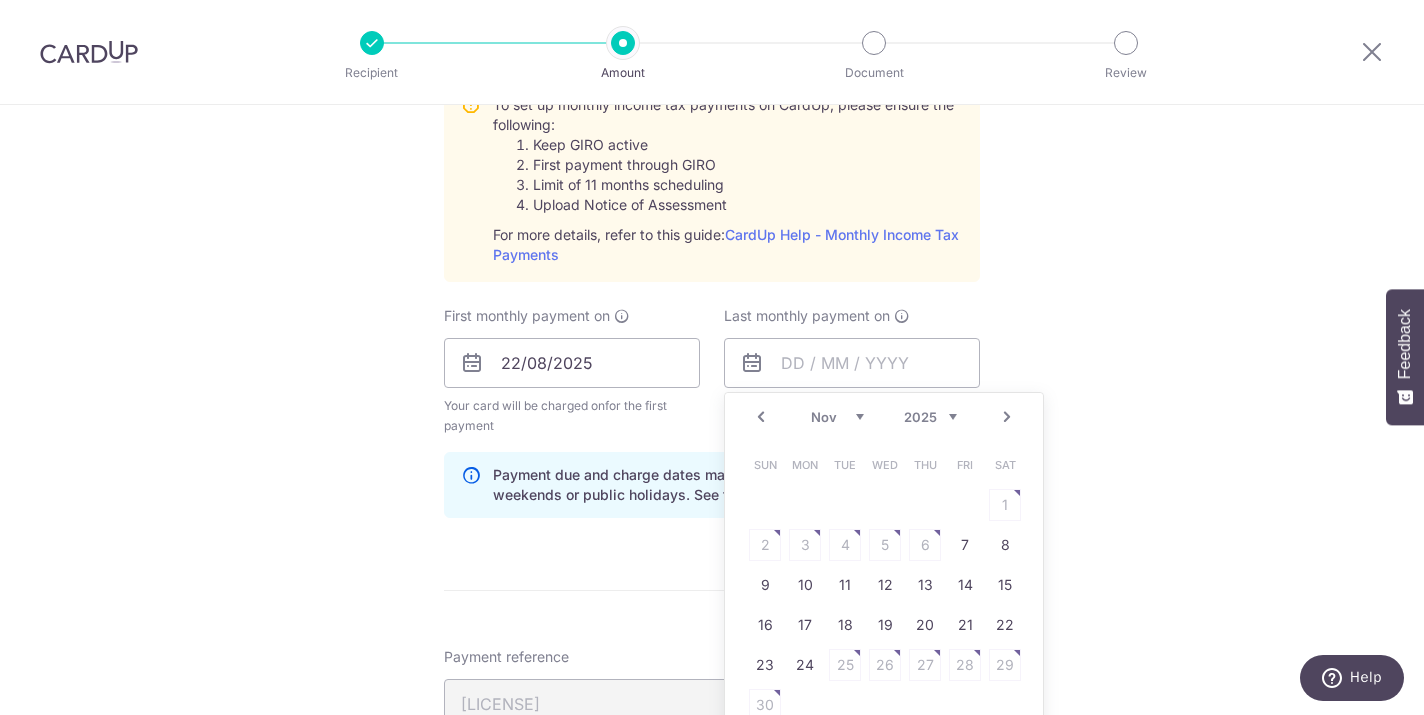 click on "Next" at bounding box center [1007, 417] 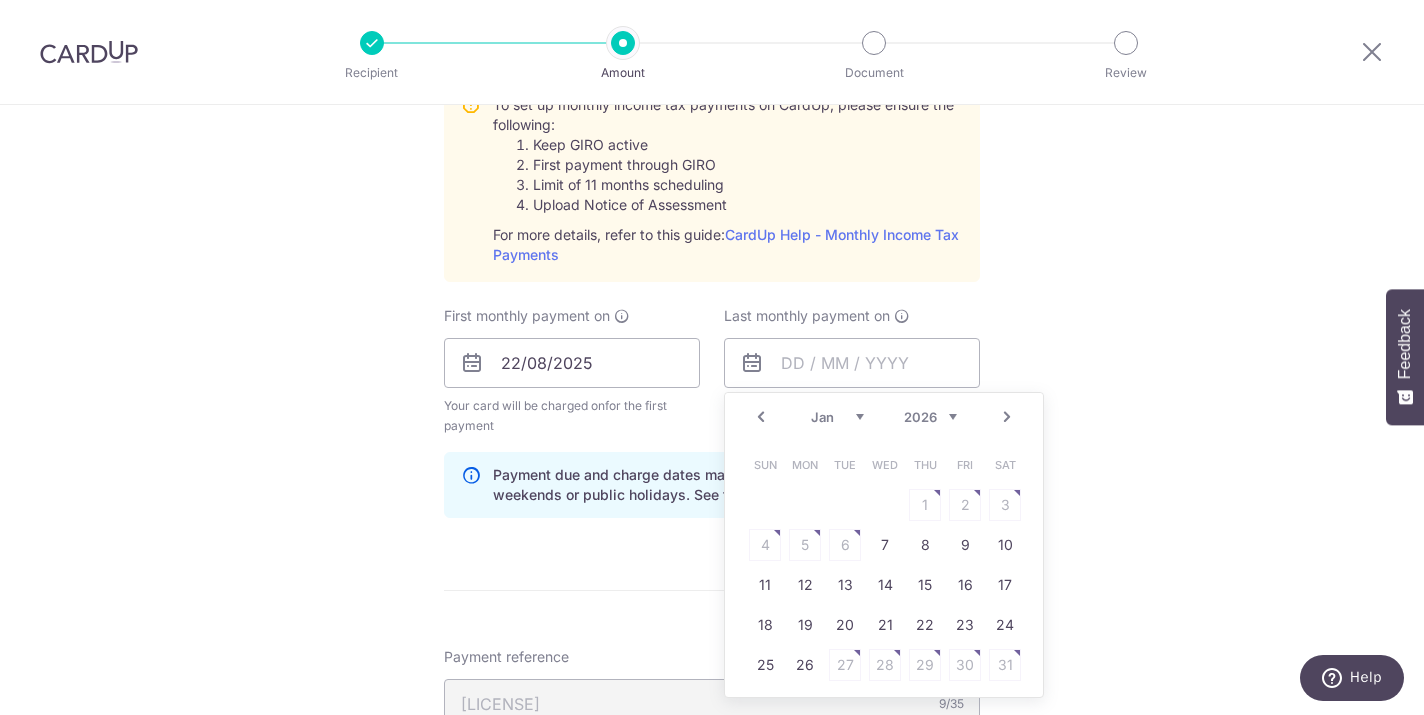 click on "Next" at bounding box center [1007, 417] 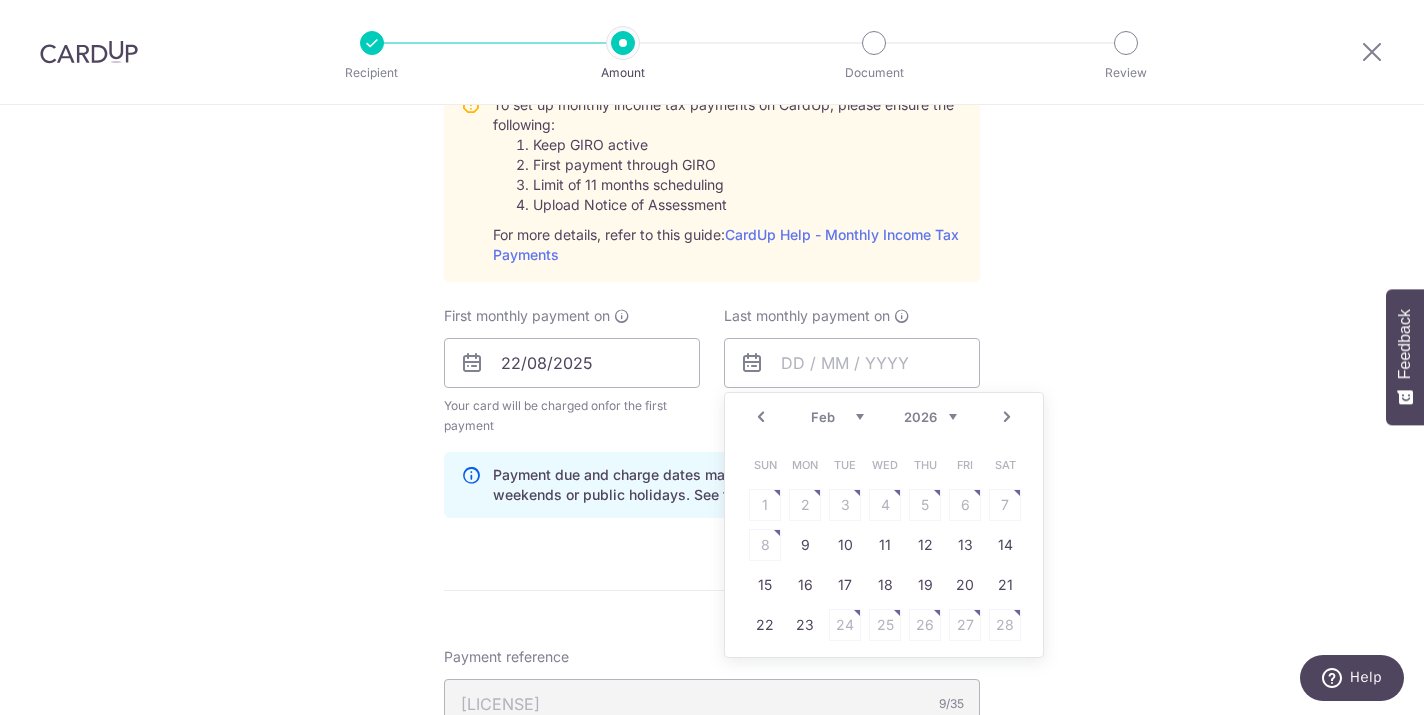 click on "Next" at bounding box center (1007, 417) 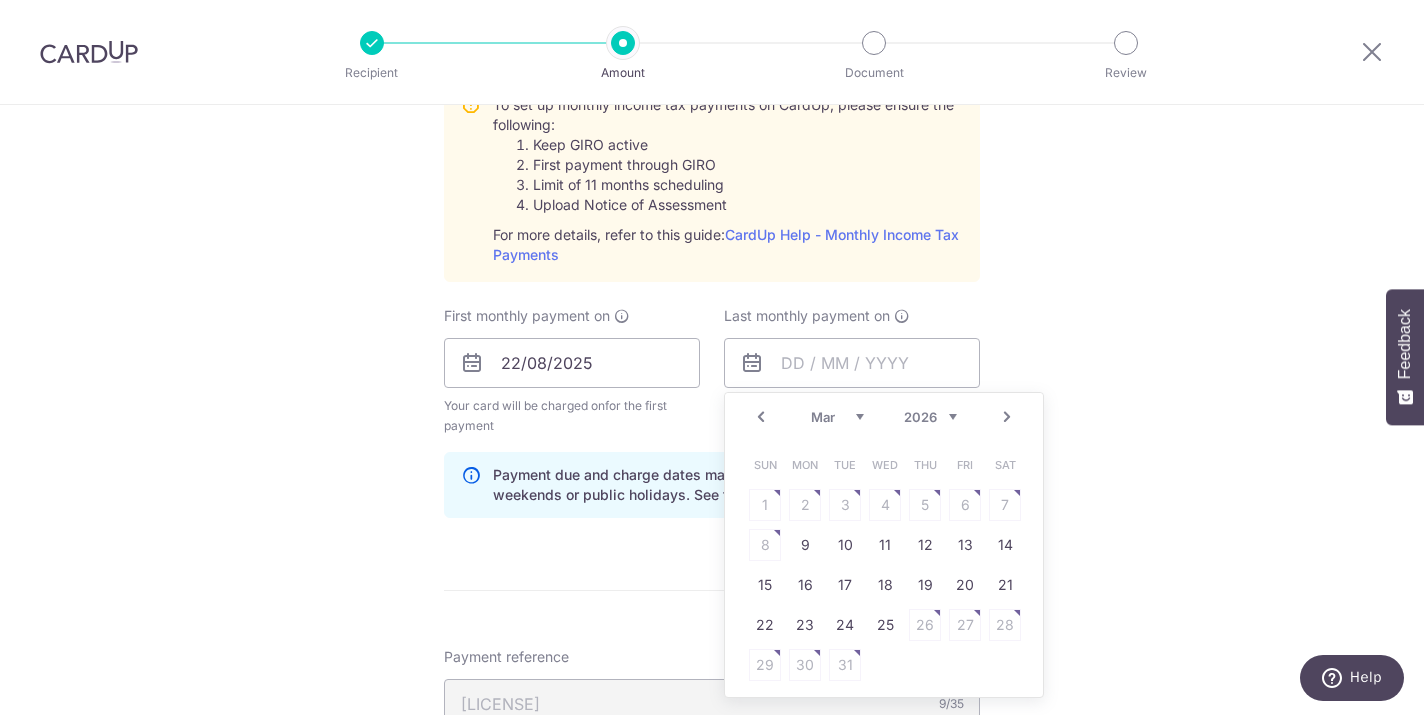 click on "Next" at bounding box center (1007, 417) 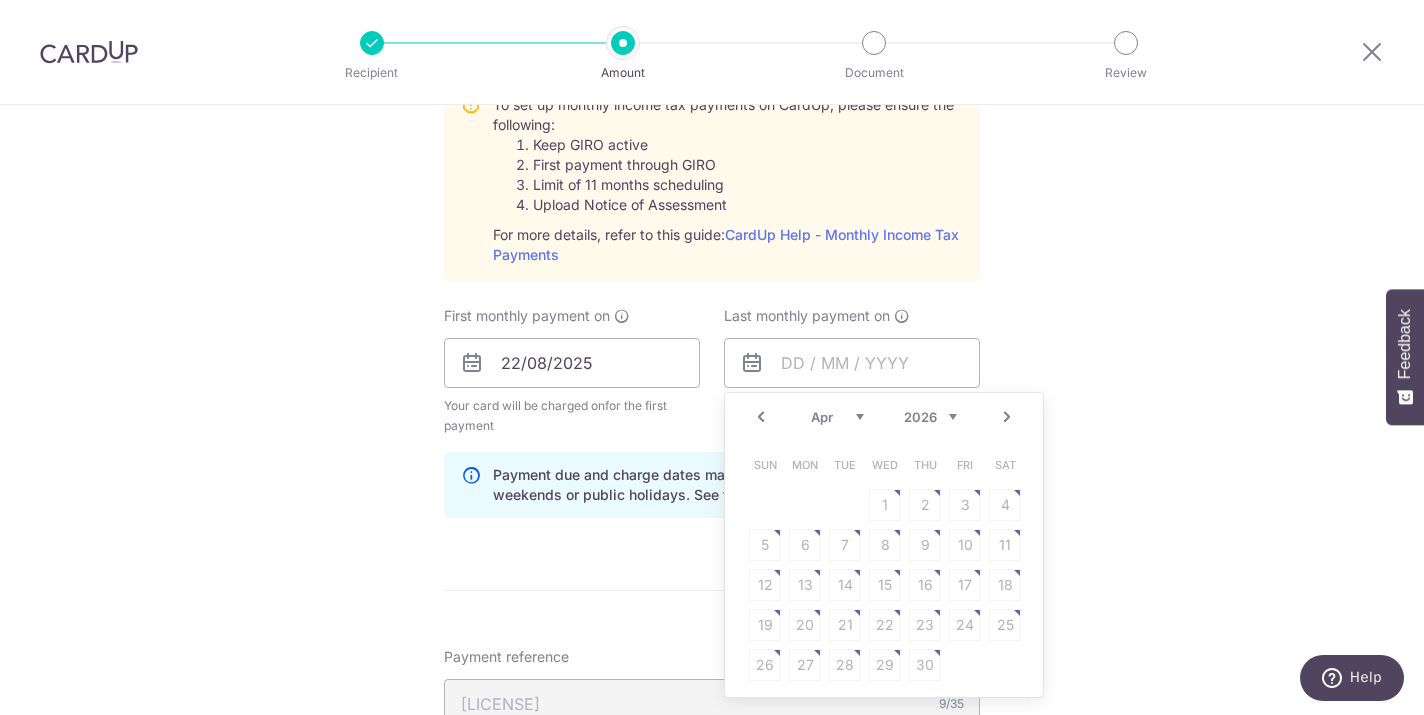 click on "Sun Mon Tue Wed Thu Fri Sat       1 2 3 4 5 6 7 8 9 10 11 12 13 14 15 16 17 18 19 20 21 22 23 24 25 26 27 28 29 30" at bounding box center (885, 565) 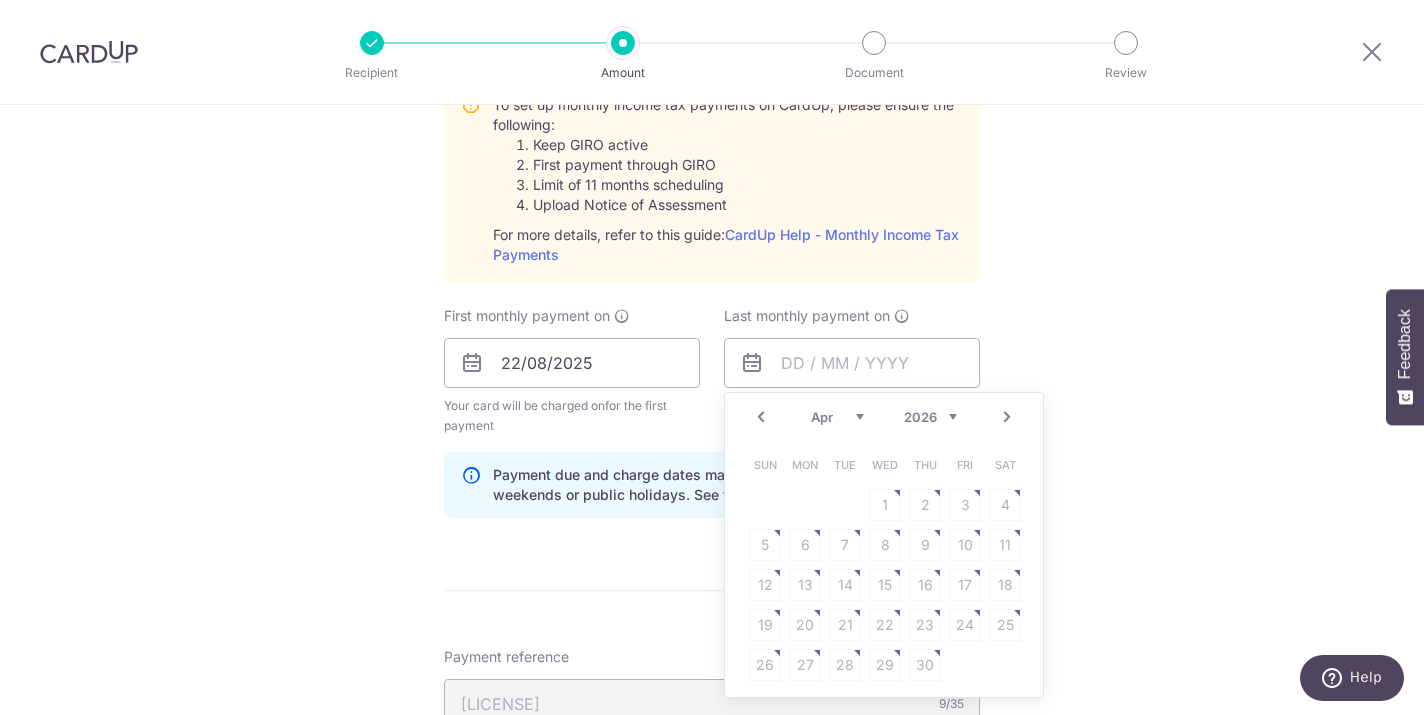click on "Prev" at bounding box center (761, 417) 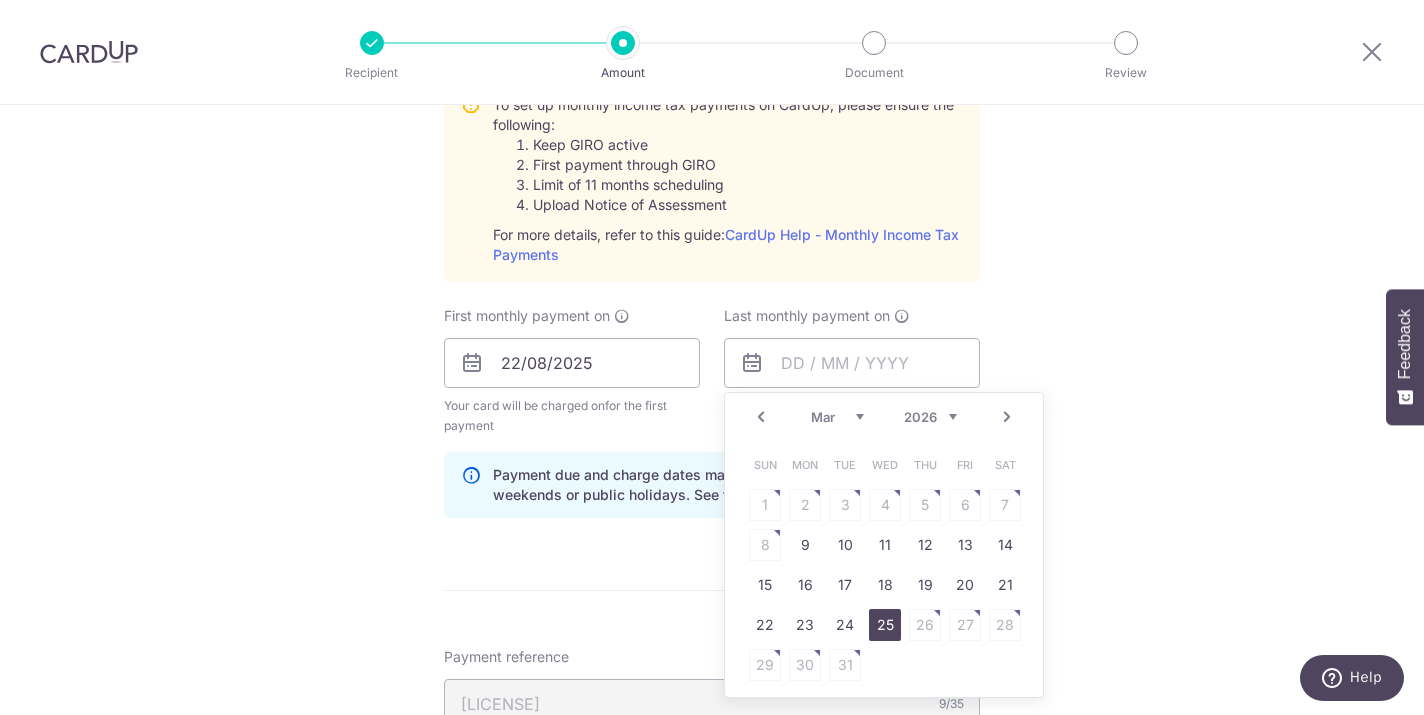 click on "25" at bounding box center (885, 625) 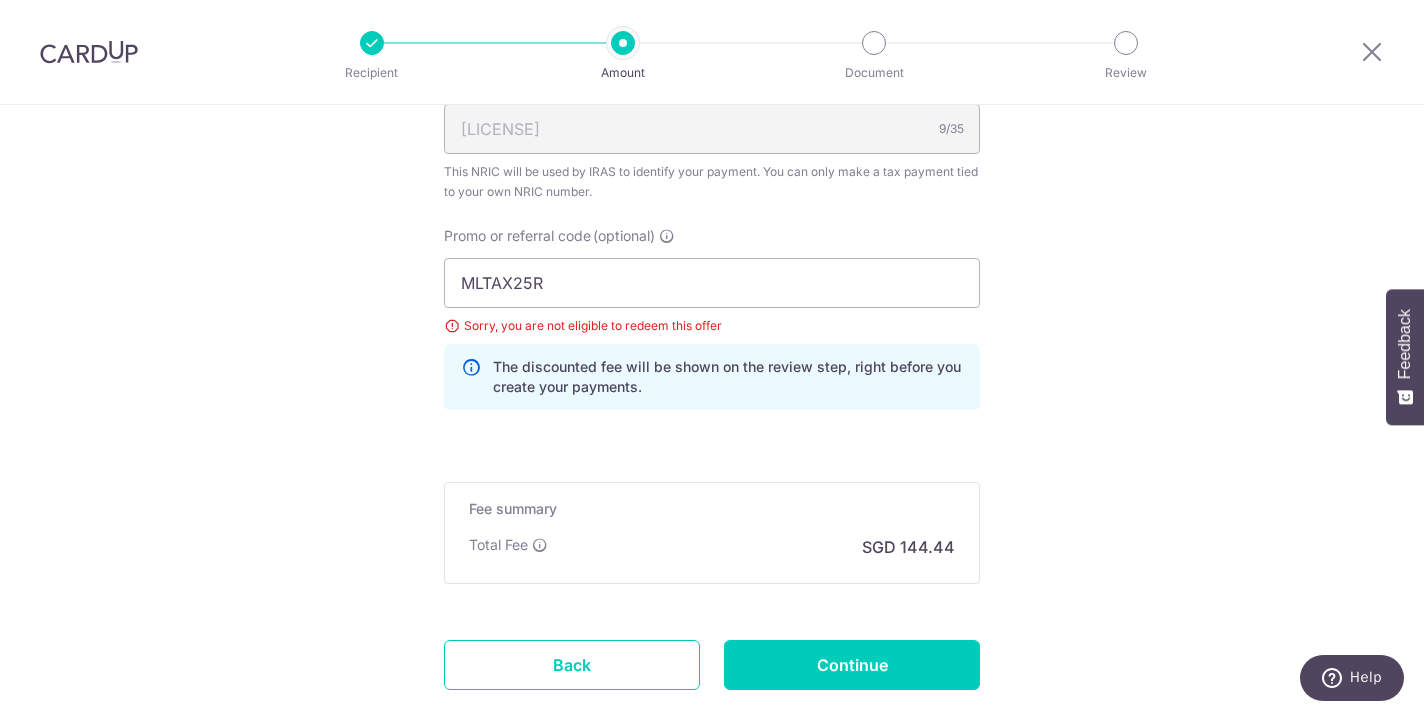 scroll, scrollTop: 1669, scrollLeft: 0, axis: vertical 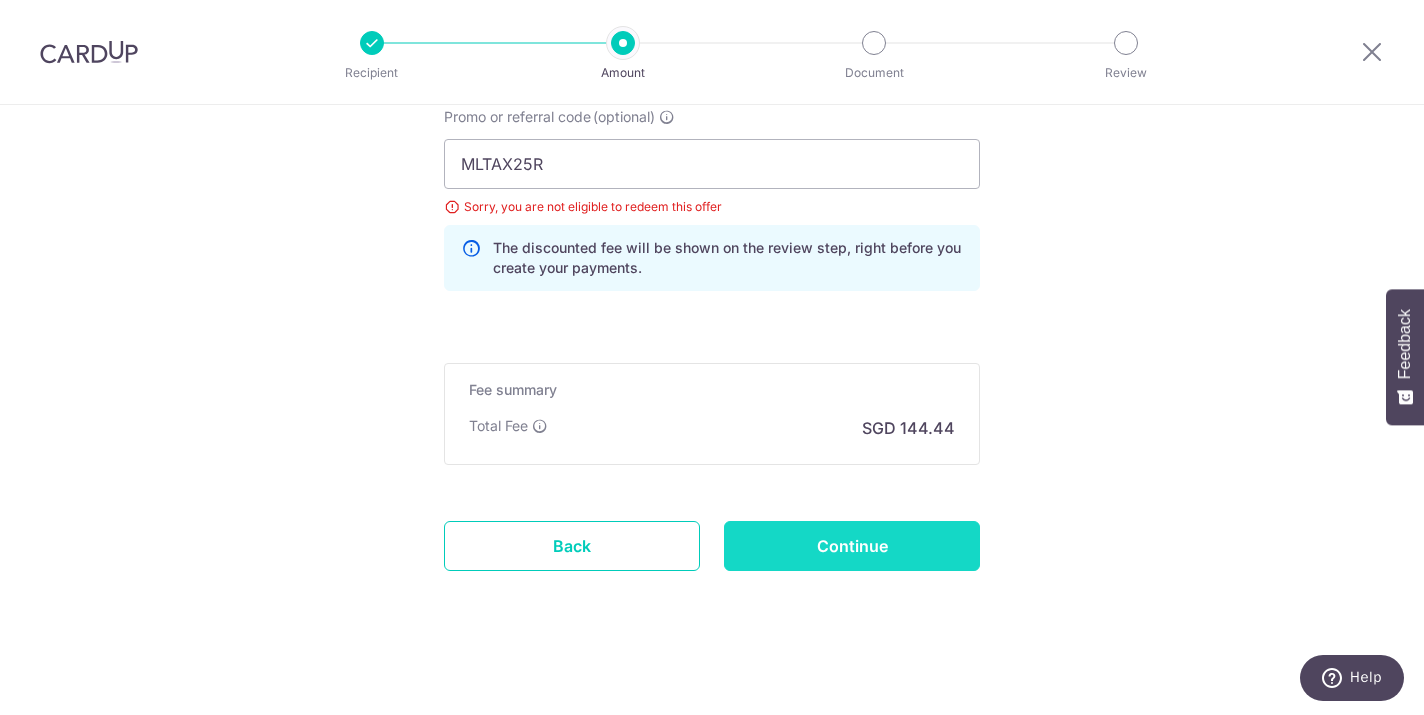 click on "Continue" at bounding box center (852, 546) 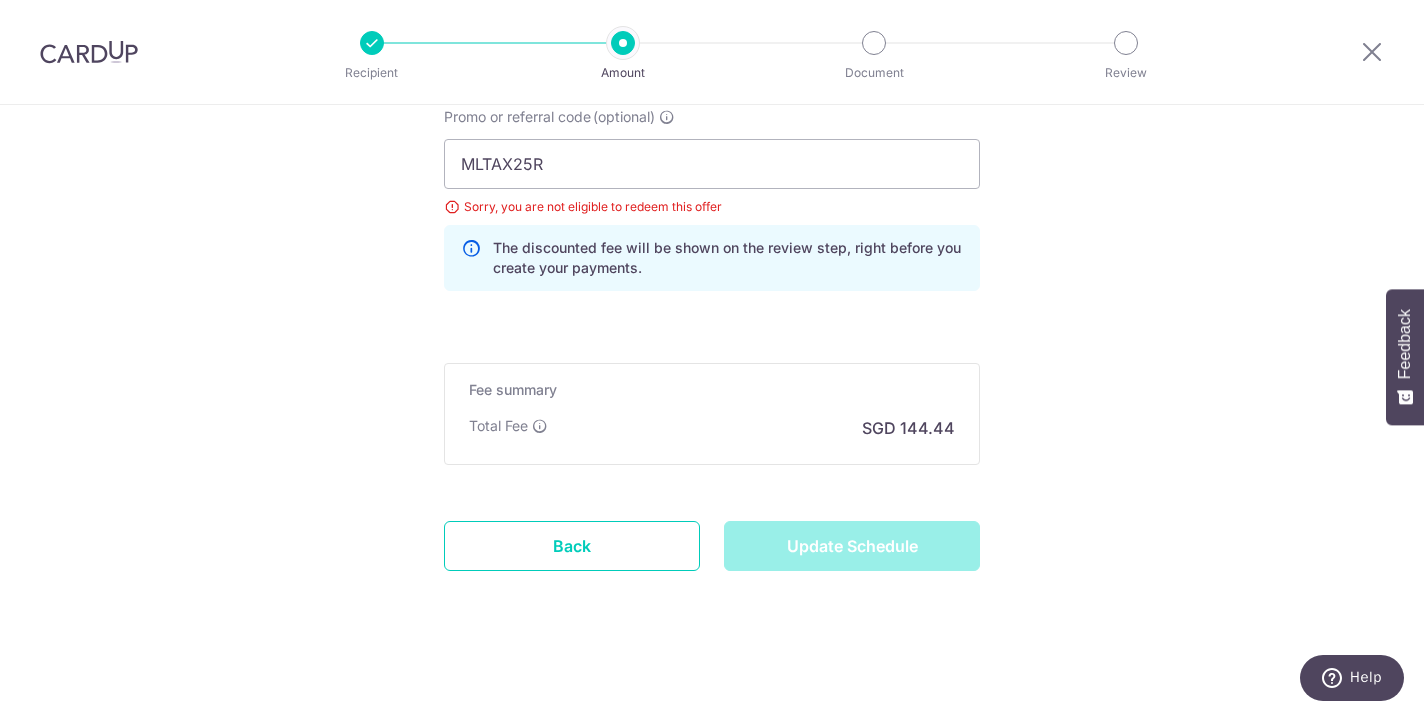 type on "Update Schedule" 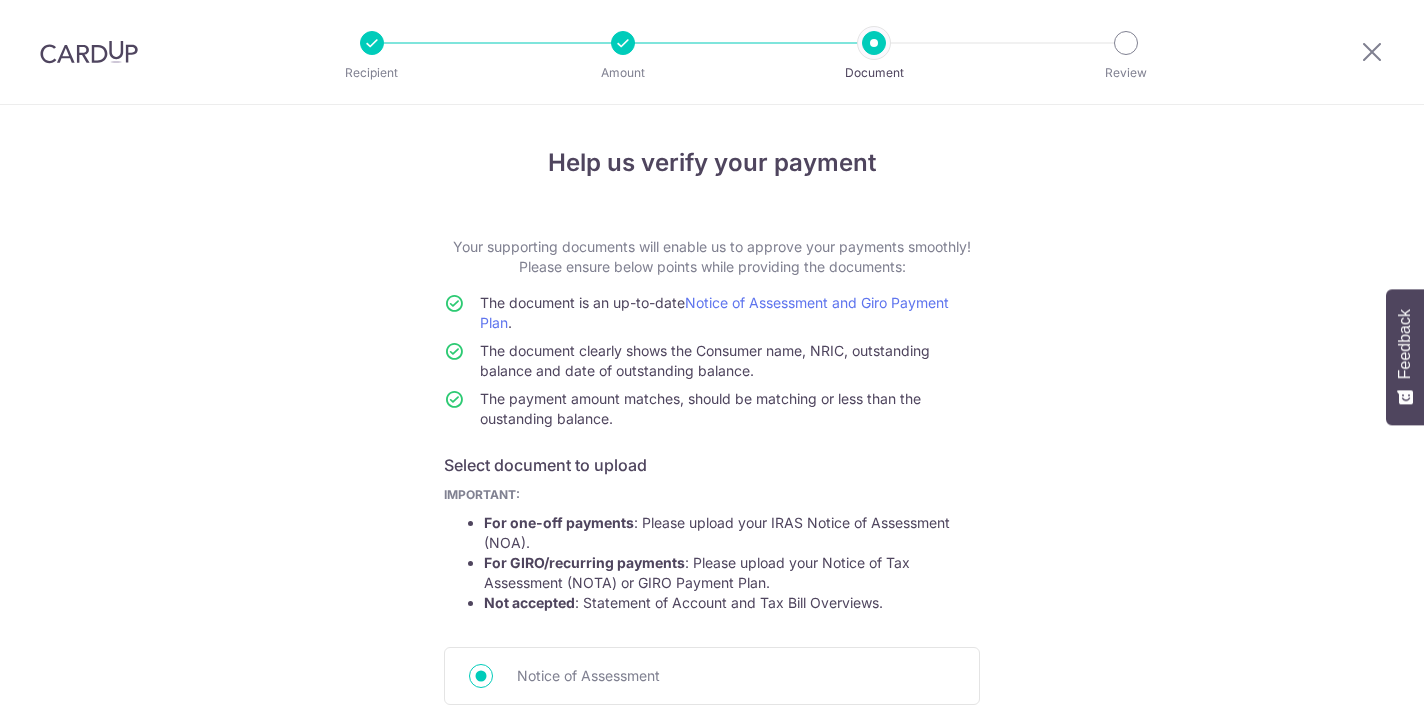 scroll, scrollTop: 0, scrollLeft: 0, axis: both 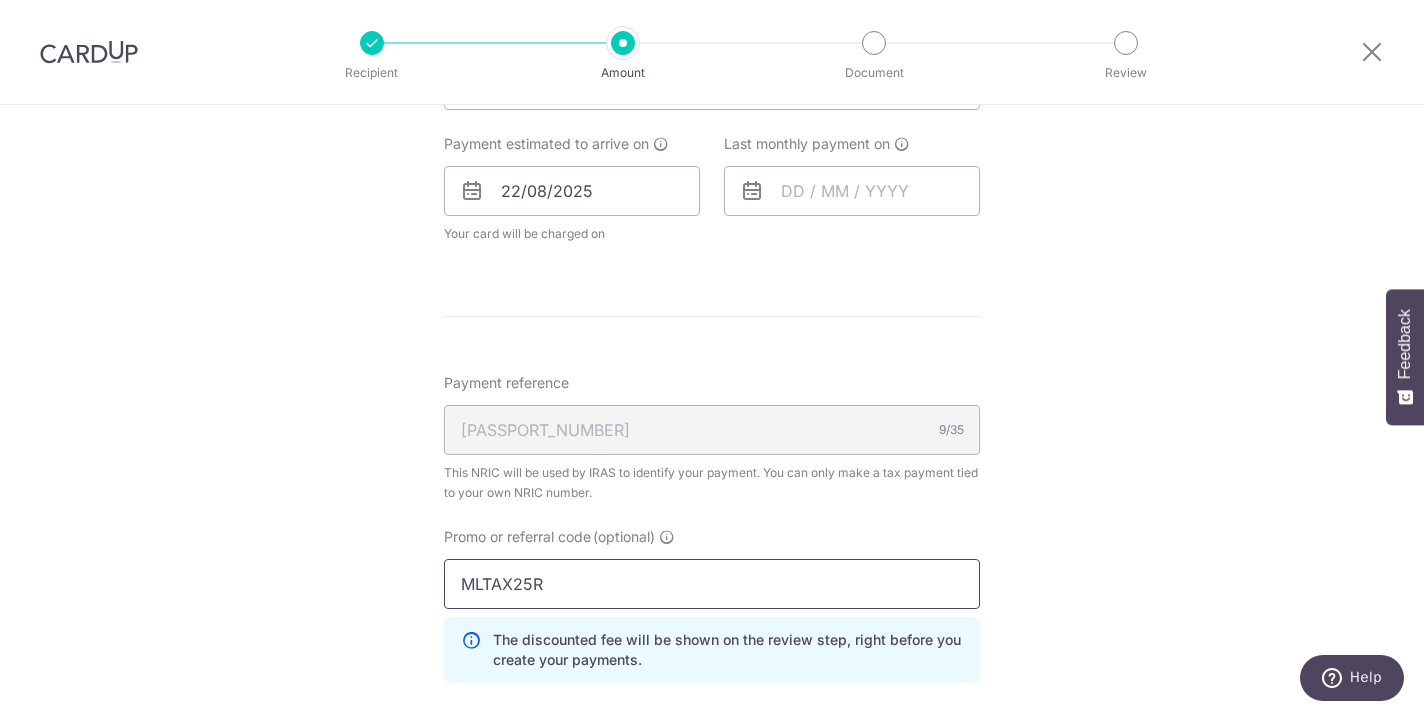 drag, startPoint x: 571, startPoint y: 580, endPoint x: 309, endPoint y: 570, distance: 262.19077 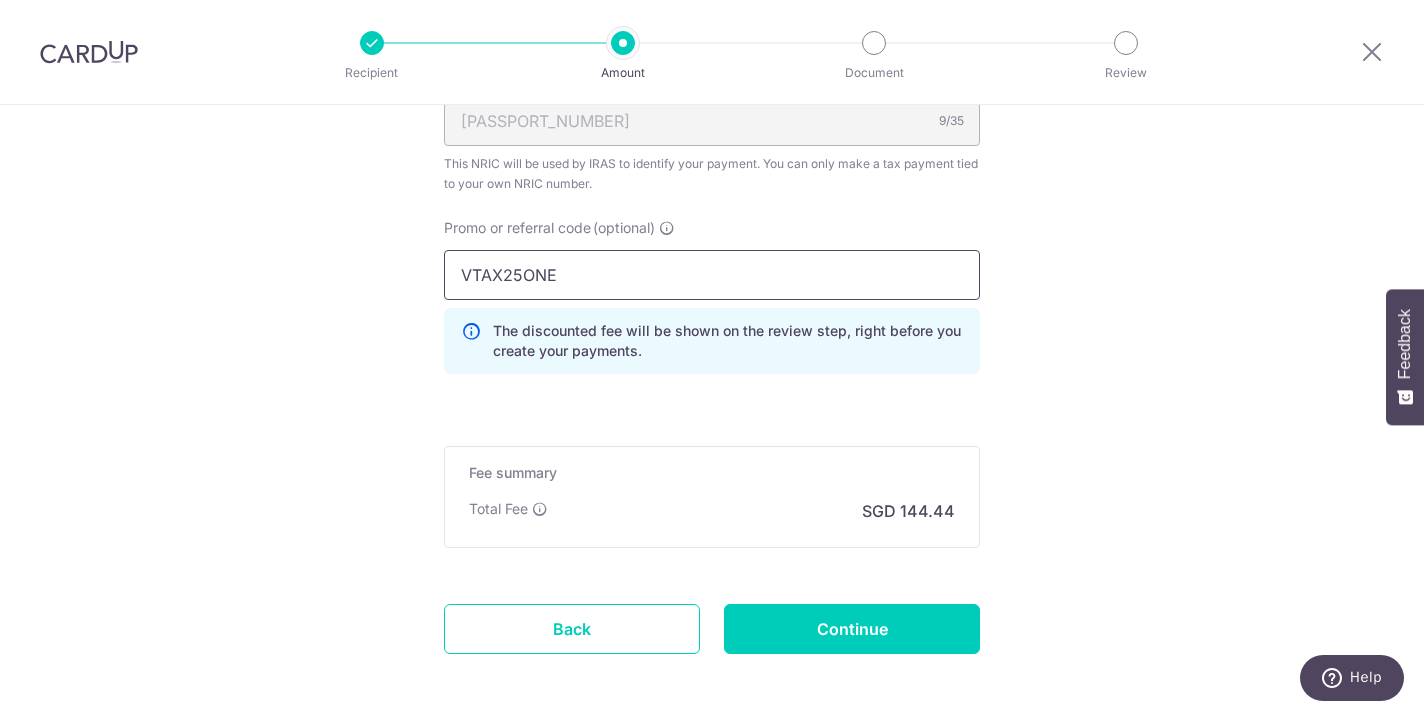 scroll, scrollTop: 1261, scrollLeft: 0, axis: vertical 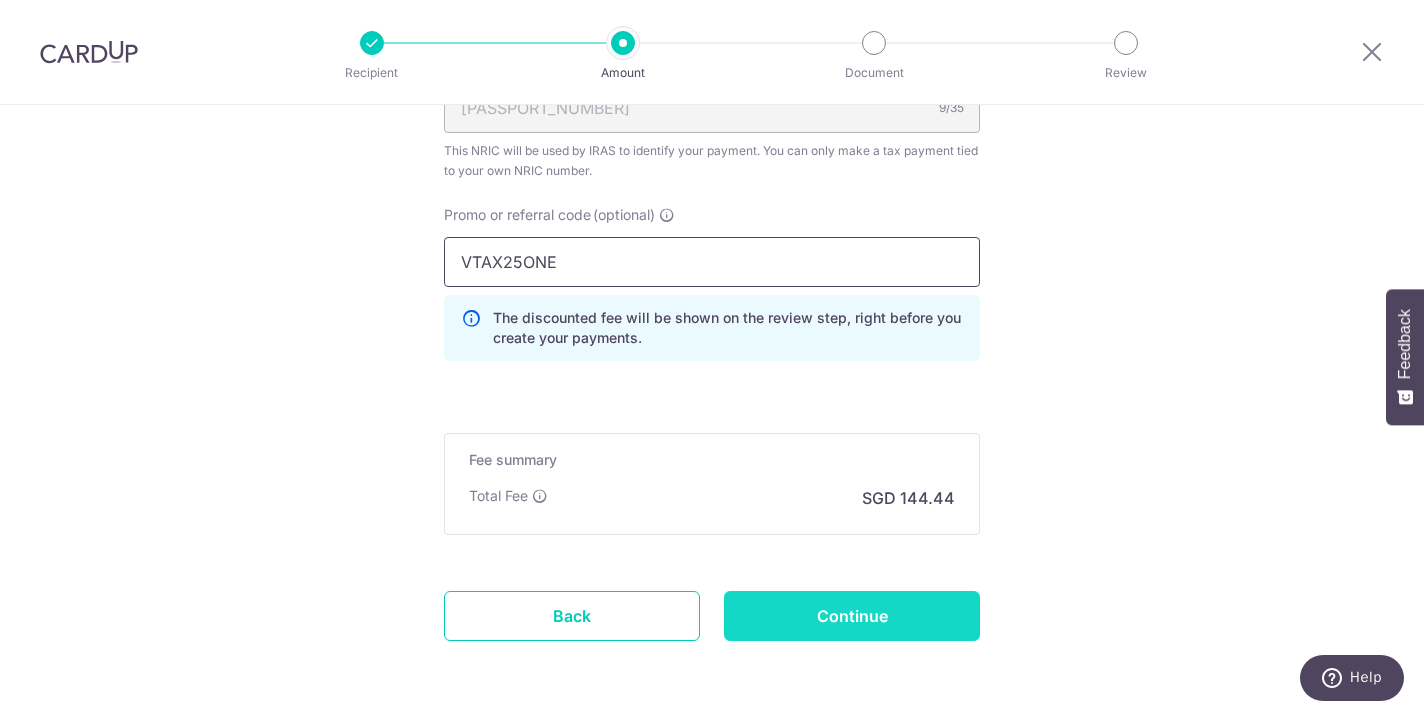 type on "VTAX25ONE" 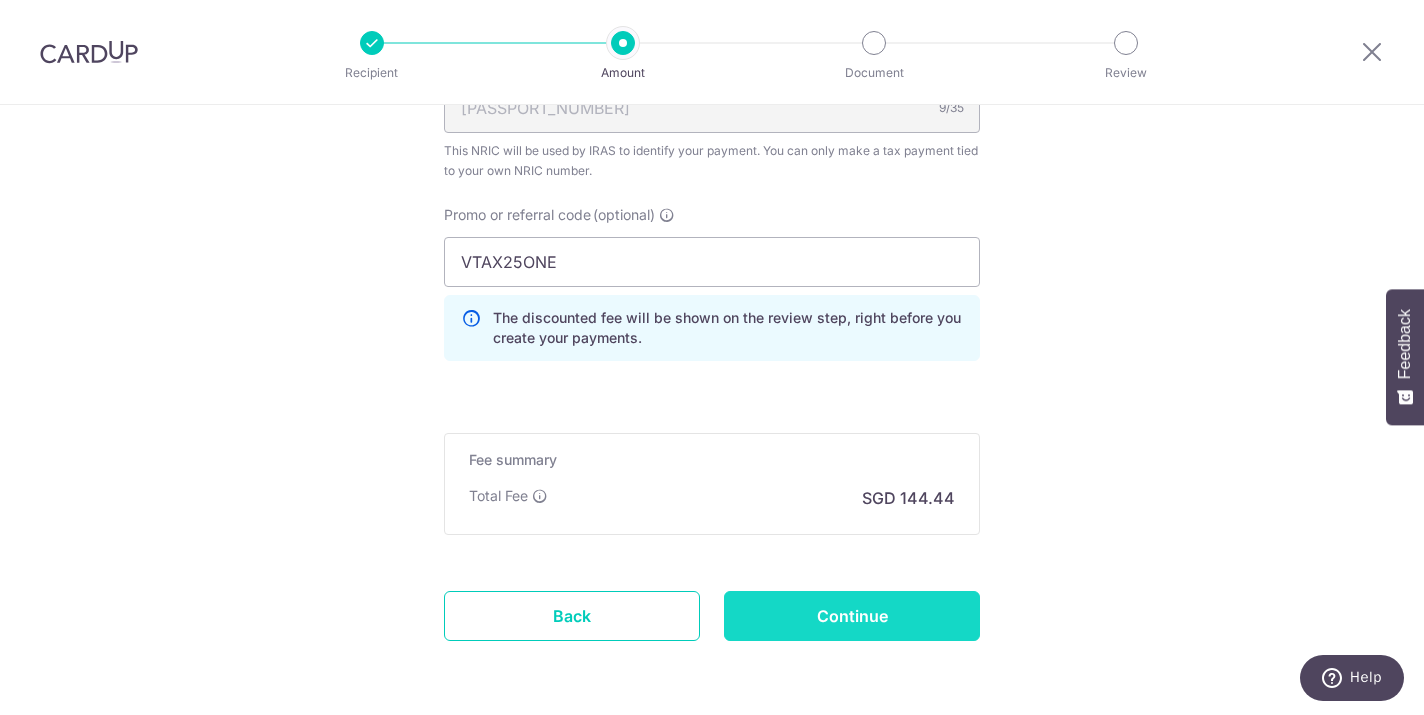 click on "Continue" at bounding box center (852, 616) 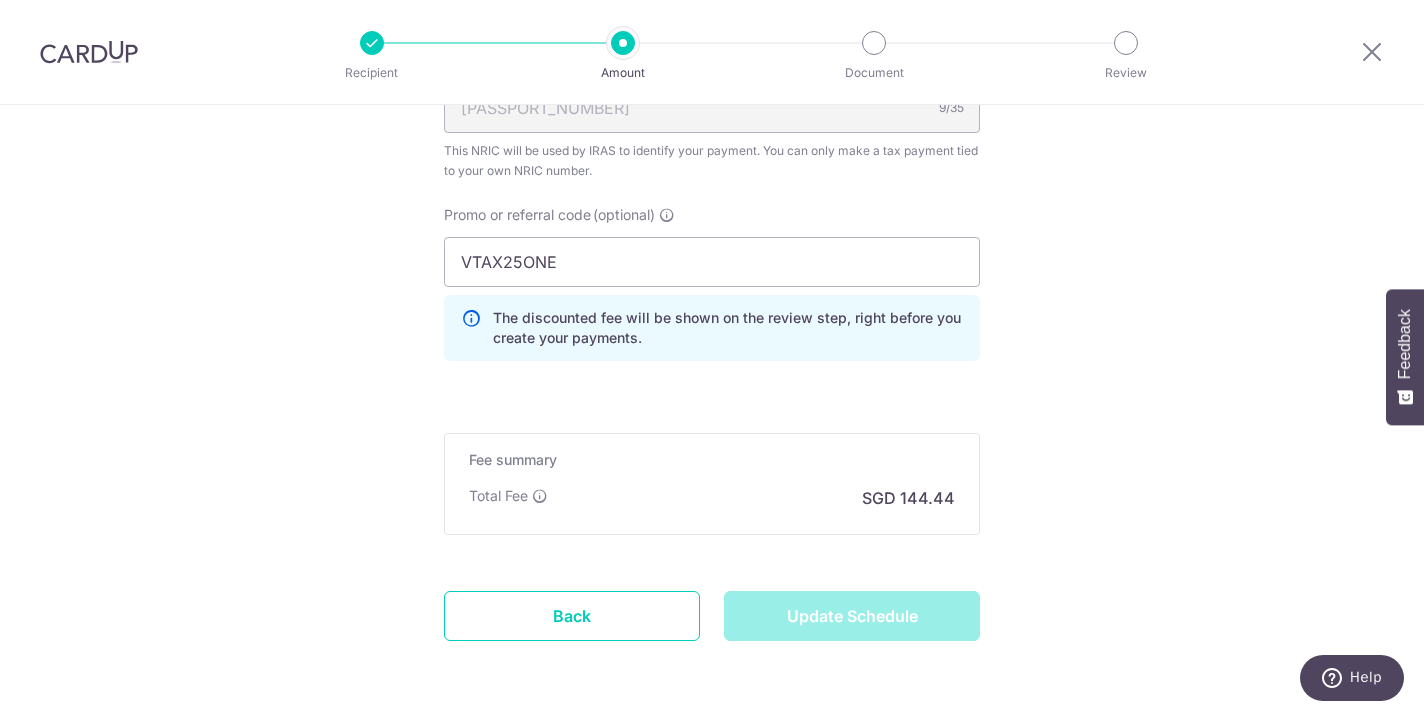 type on "Update Schedule" 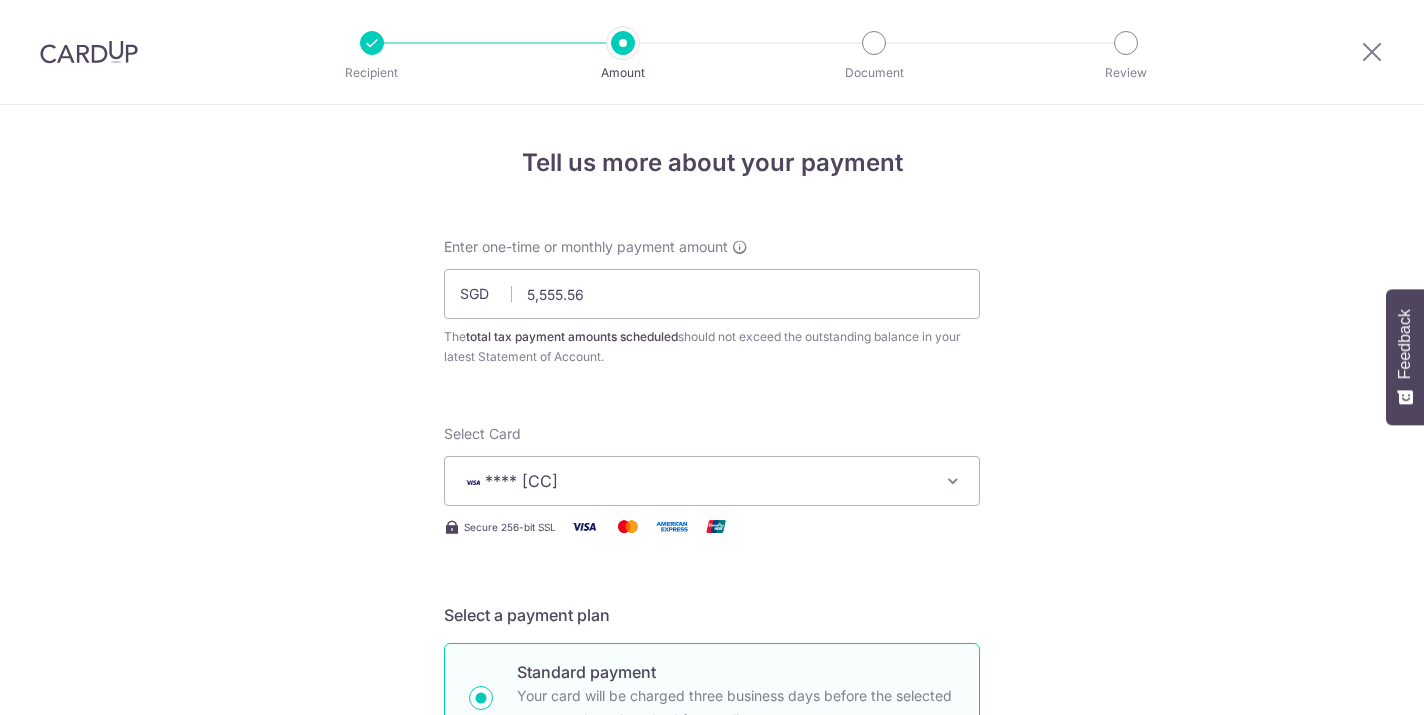 scroll, scrollTop: 0, scrollLeft: 0, axis: both 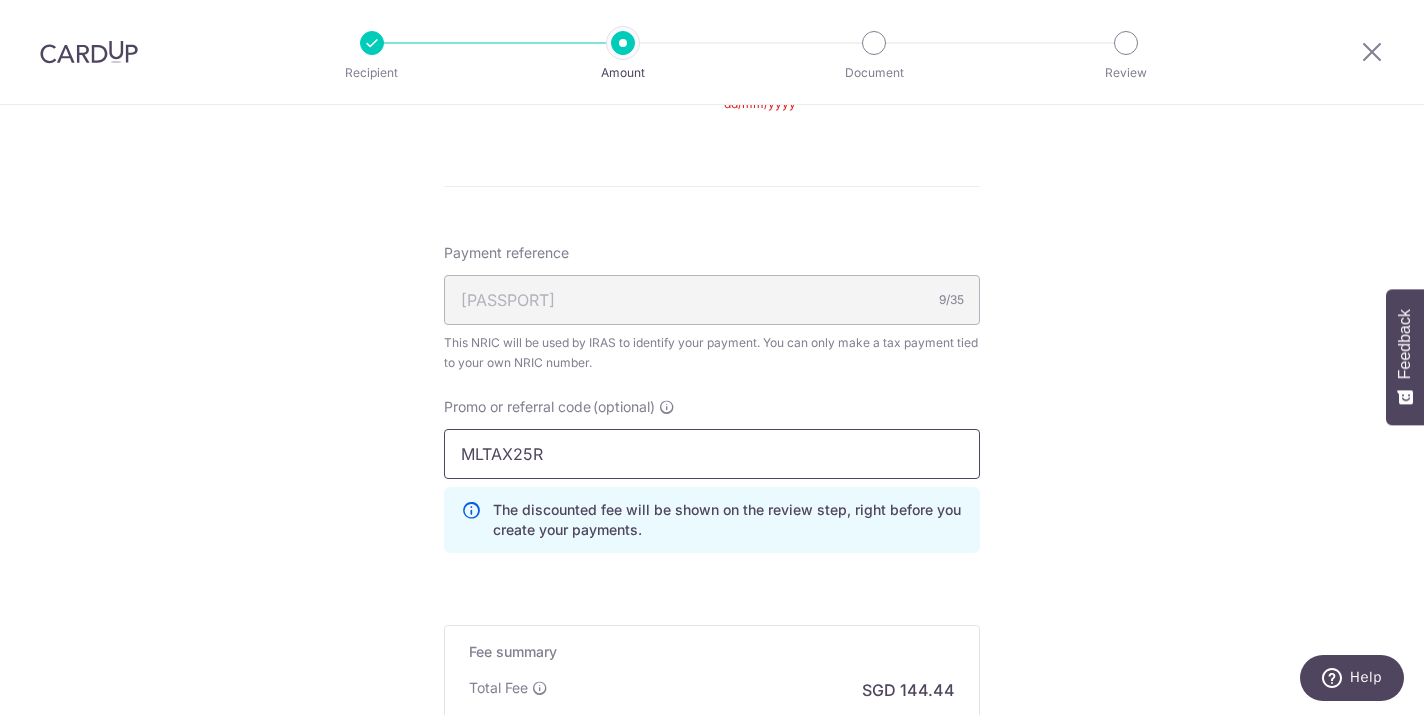 drag, startPoint x: 586, startPoint y: 448, endPoint x: 308, endPoint y: 448, distance: 278 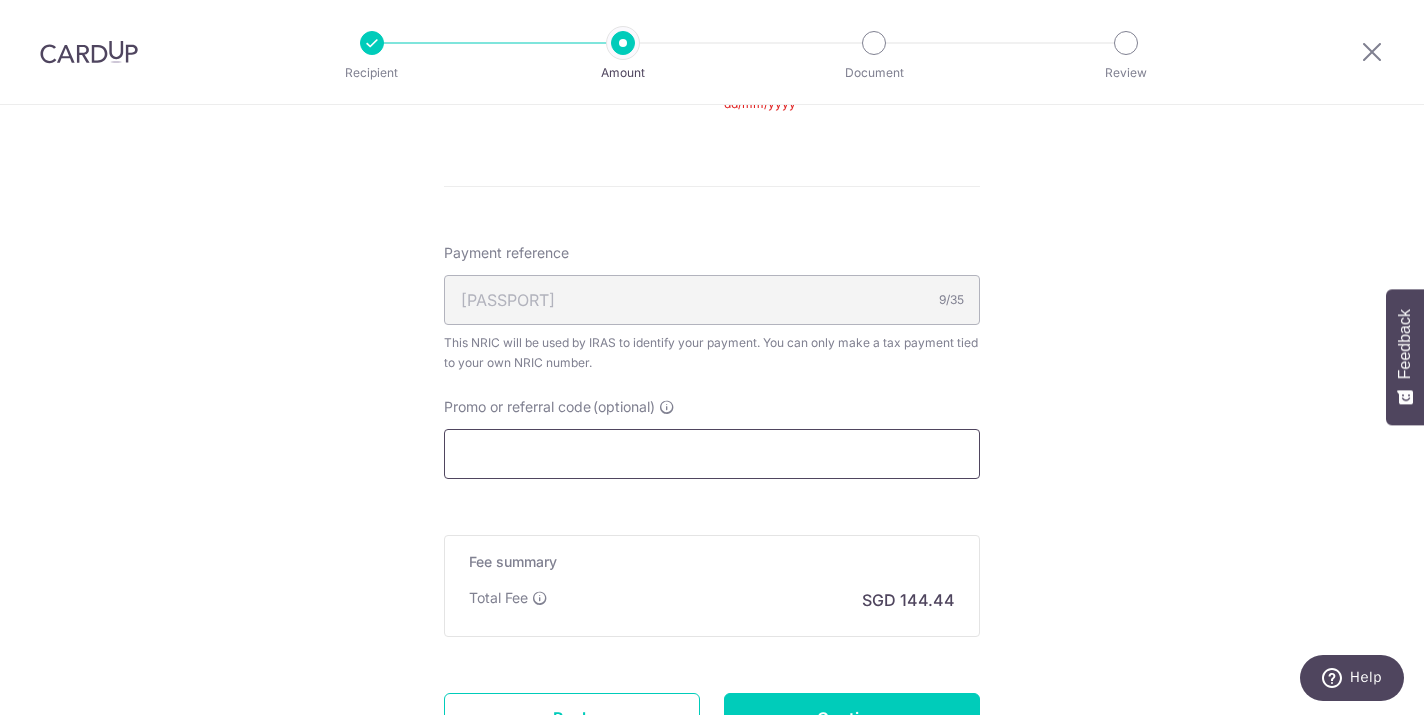 paste on "VTAX25ONE" 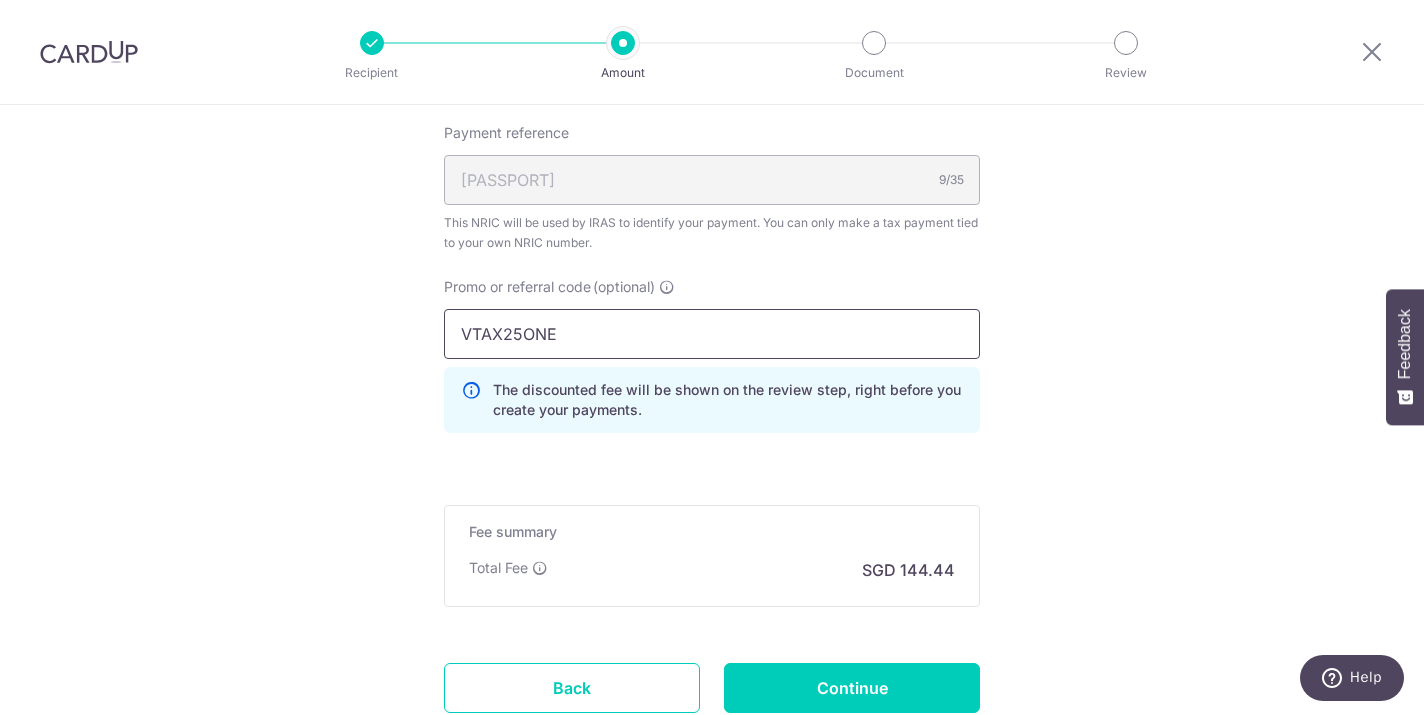 scroll, scrollTop: 1348, scrollLeft: 0, axis: vertical 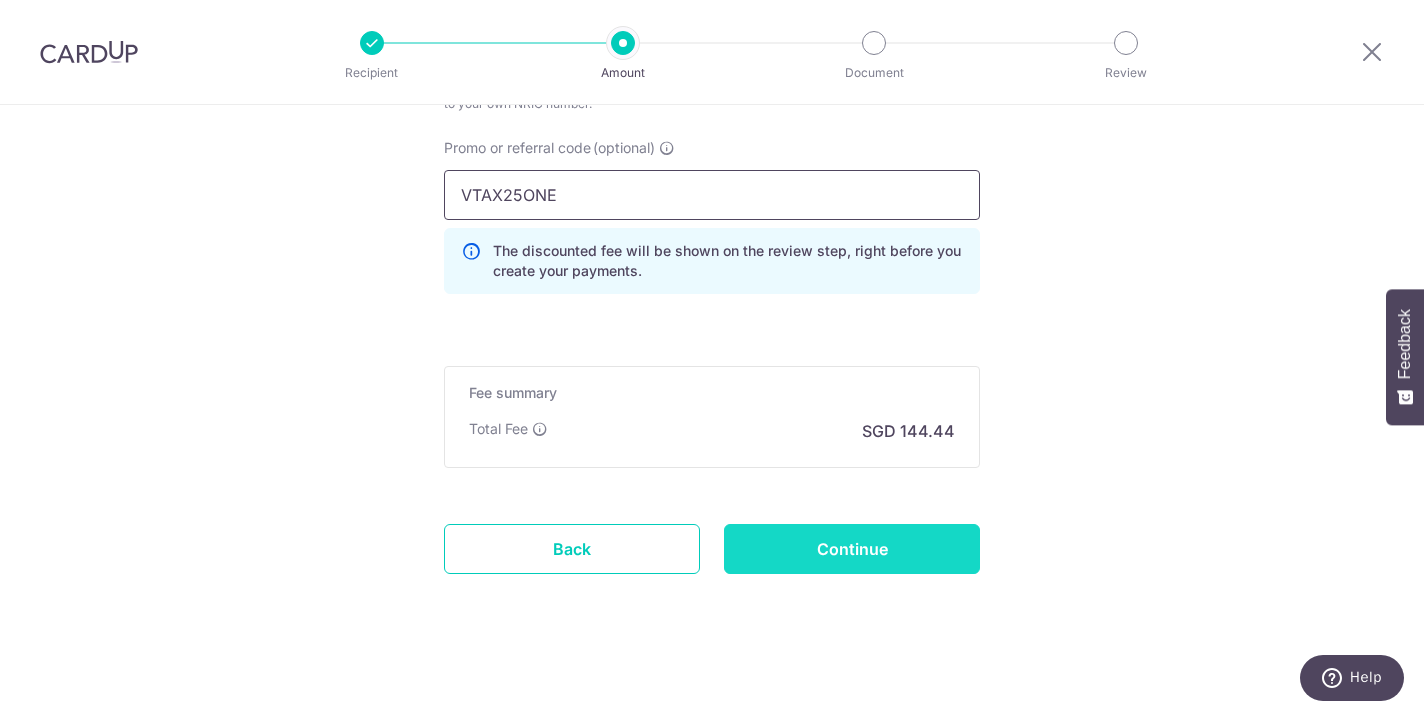type on "VTAX25ONE" 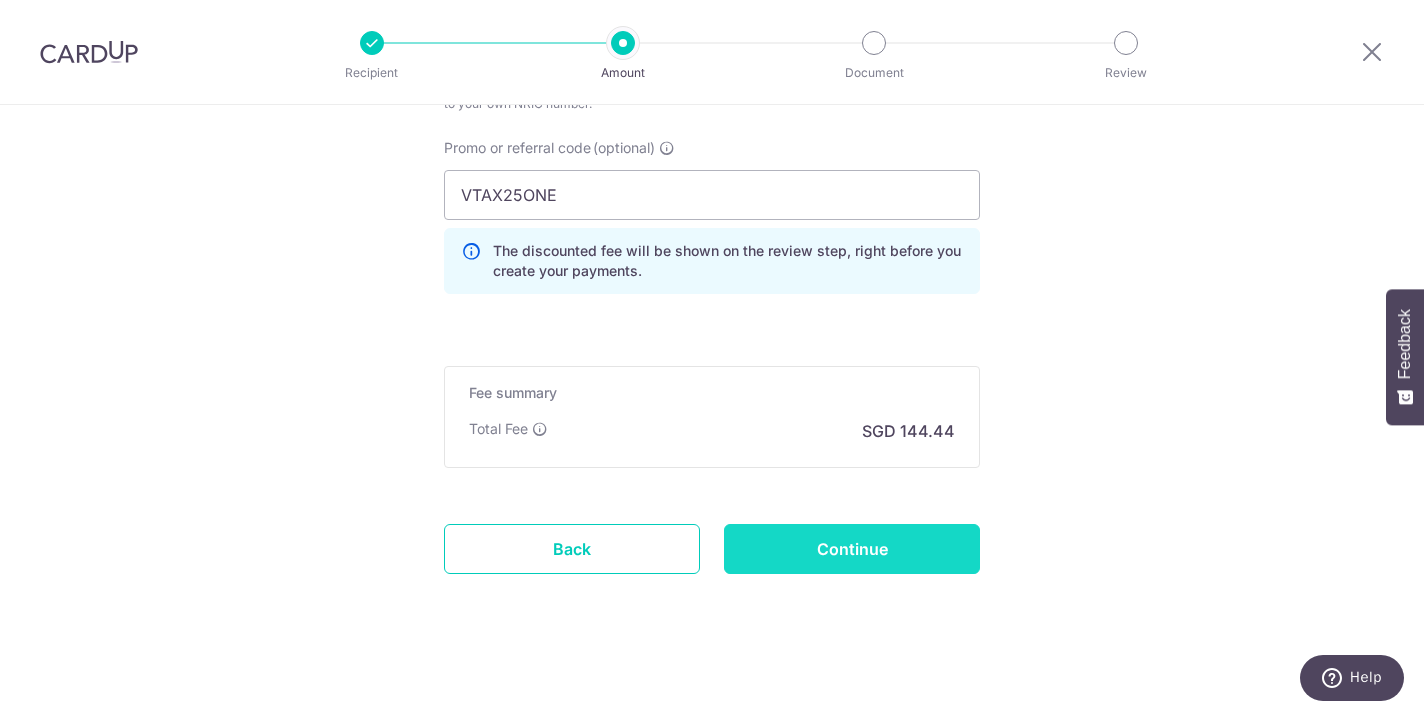 click on "Continue" at bounding box center (852, 549) 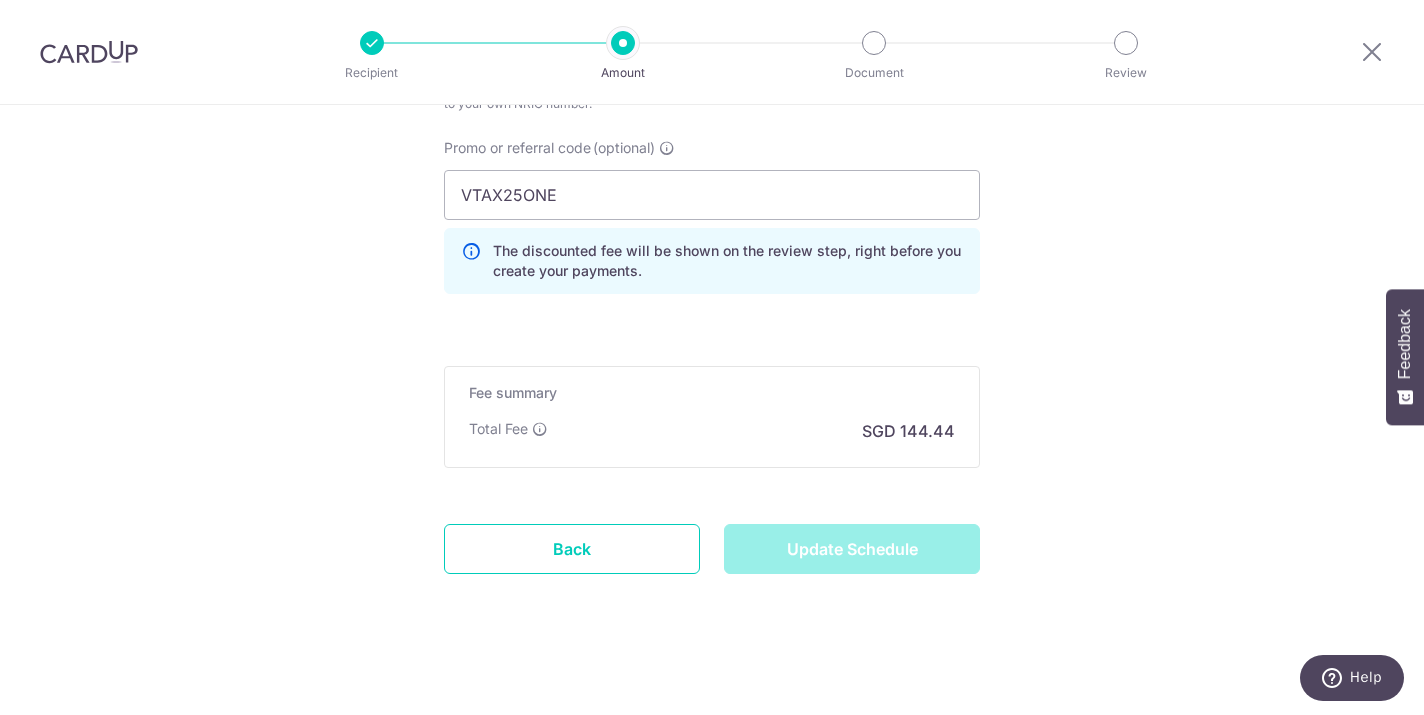 type on "Update Schedule" 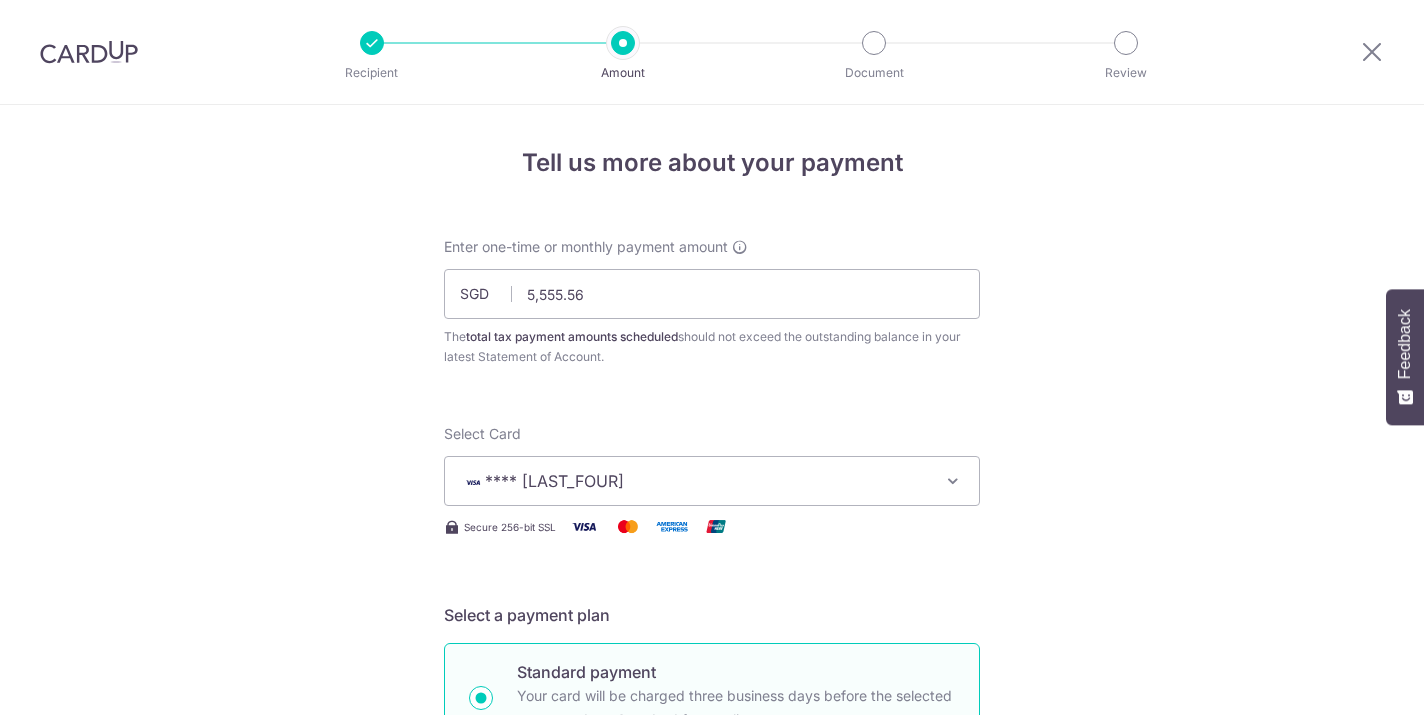 scroll, scrollTop: 0, scrollLeft: 0, axis: both 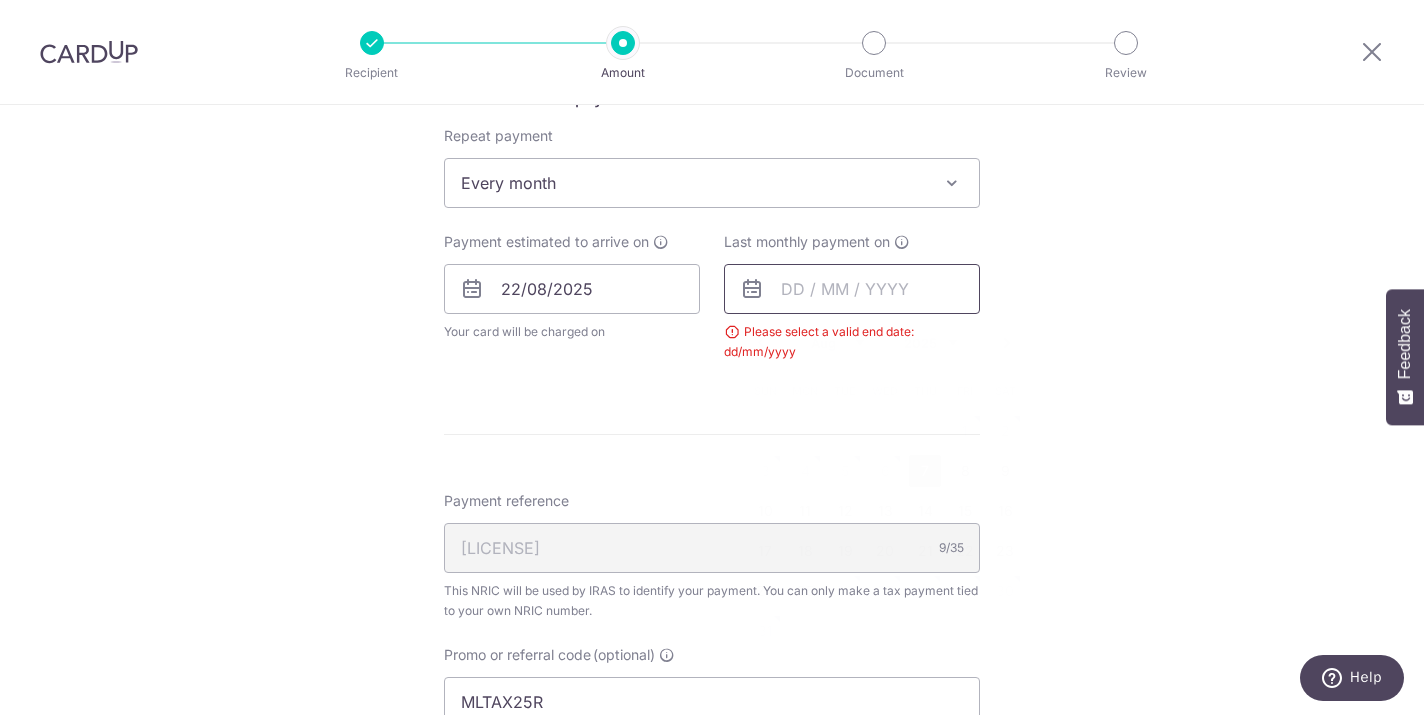 click at bounding box center [852, 289] 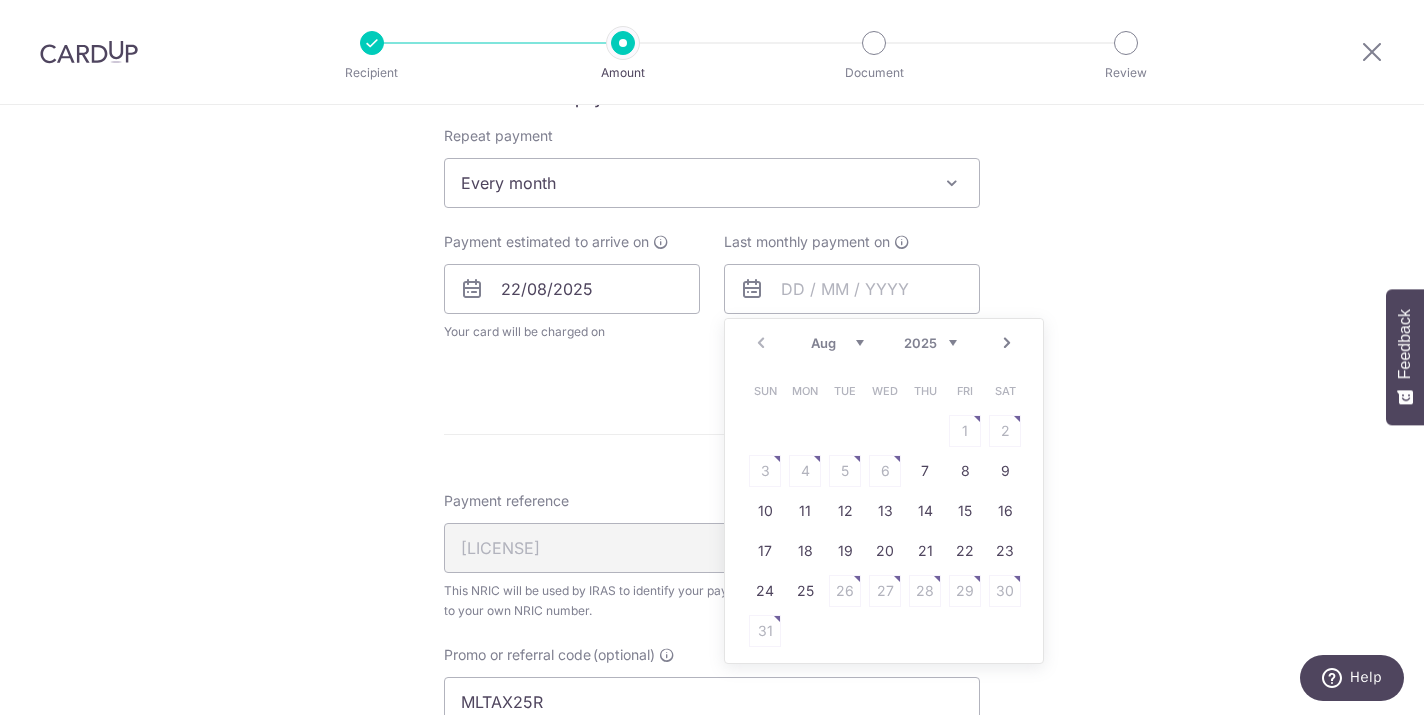 click on "Next" at bounding box center (1007, 343) 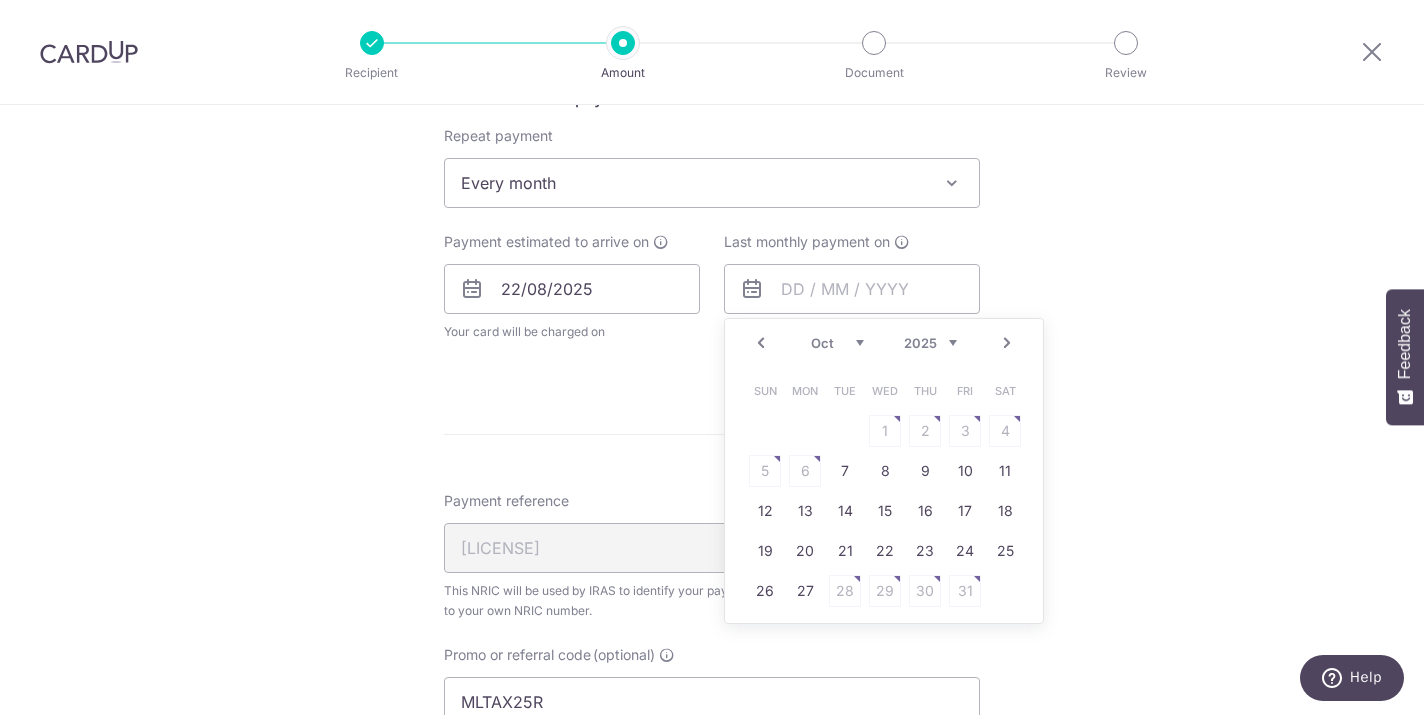 click on "Next" at bounding box center [1007, 343] 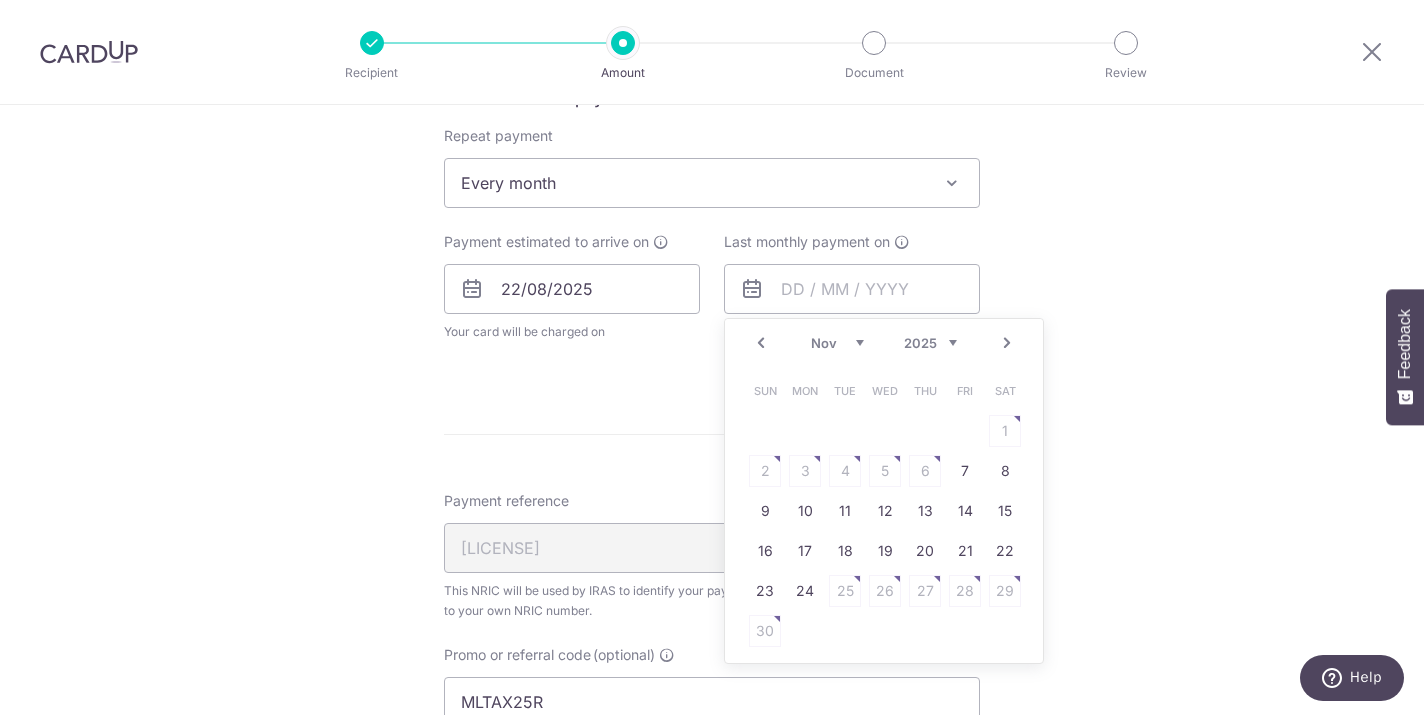 click on "Next" at bounding box center [1007, 343] 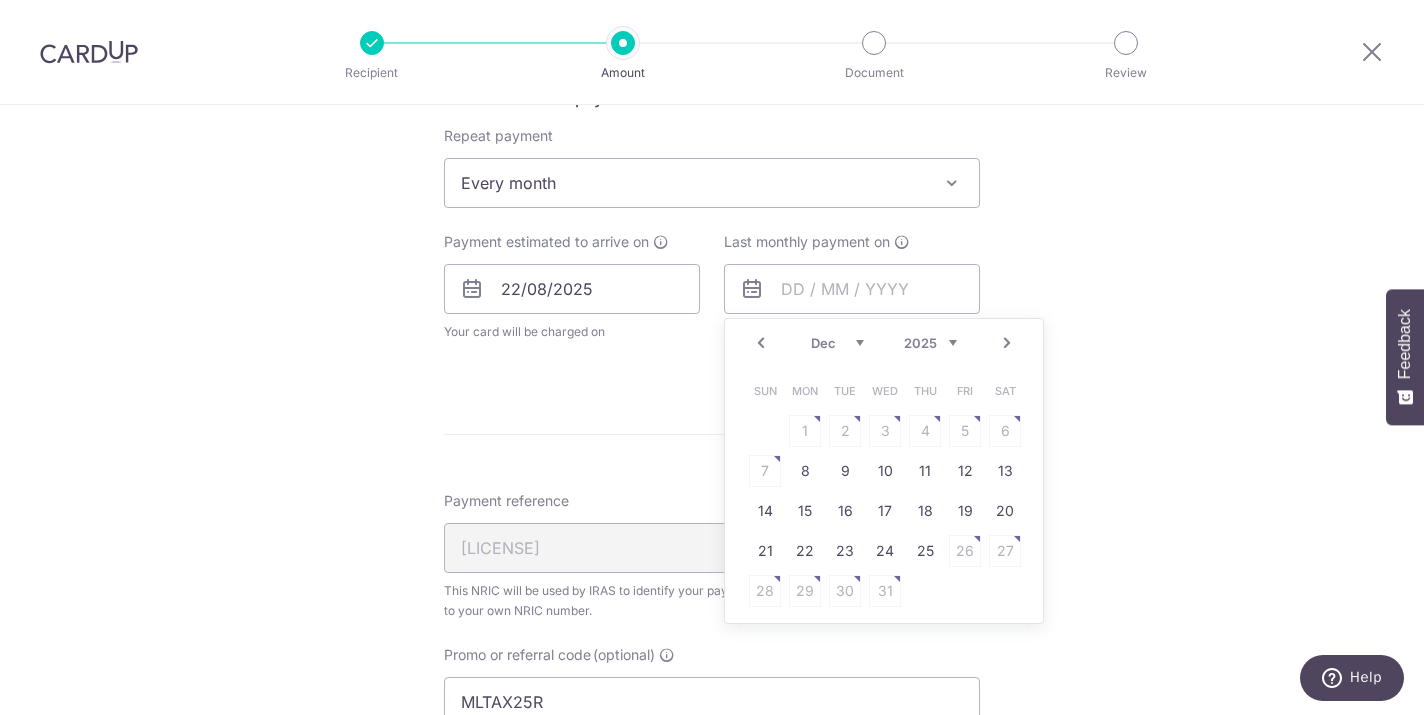 click on "Next" at bounding box center [1007, 343] 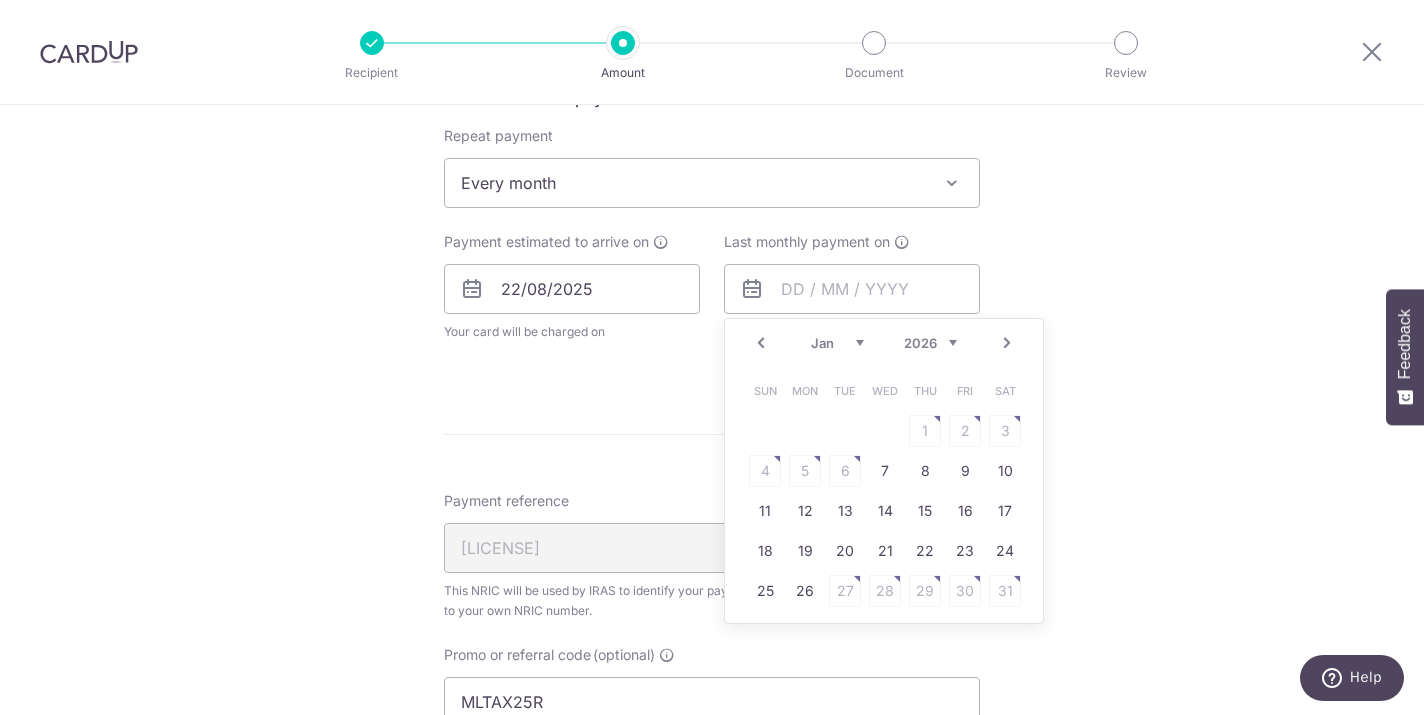 click on "Next" at bounding box center [1007, 343] 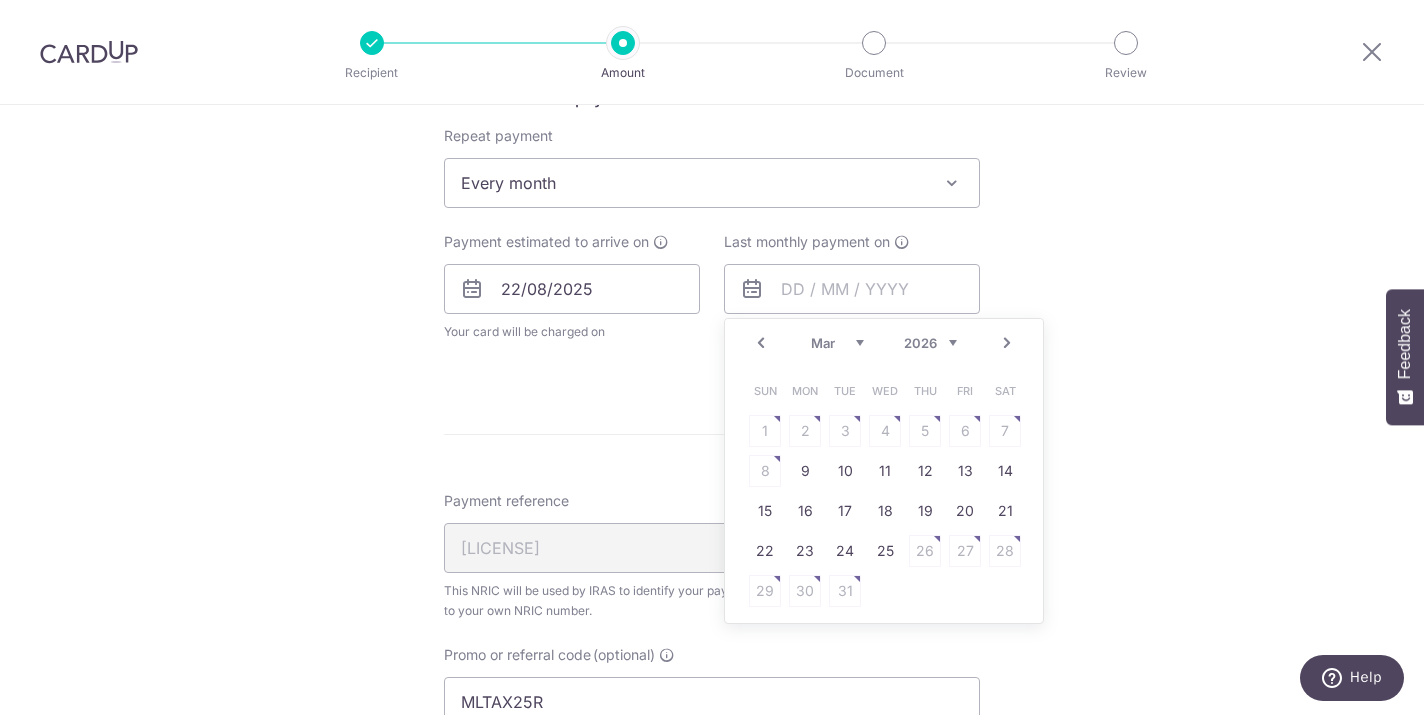 click on "Next" at bounding box center (1007, 343) 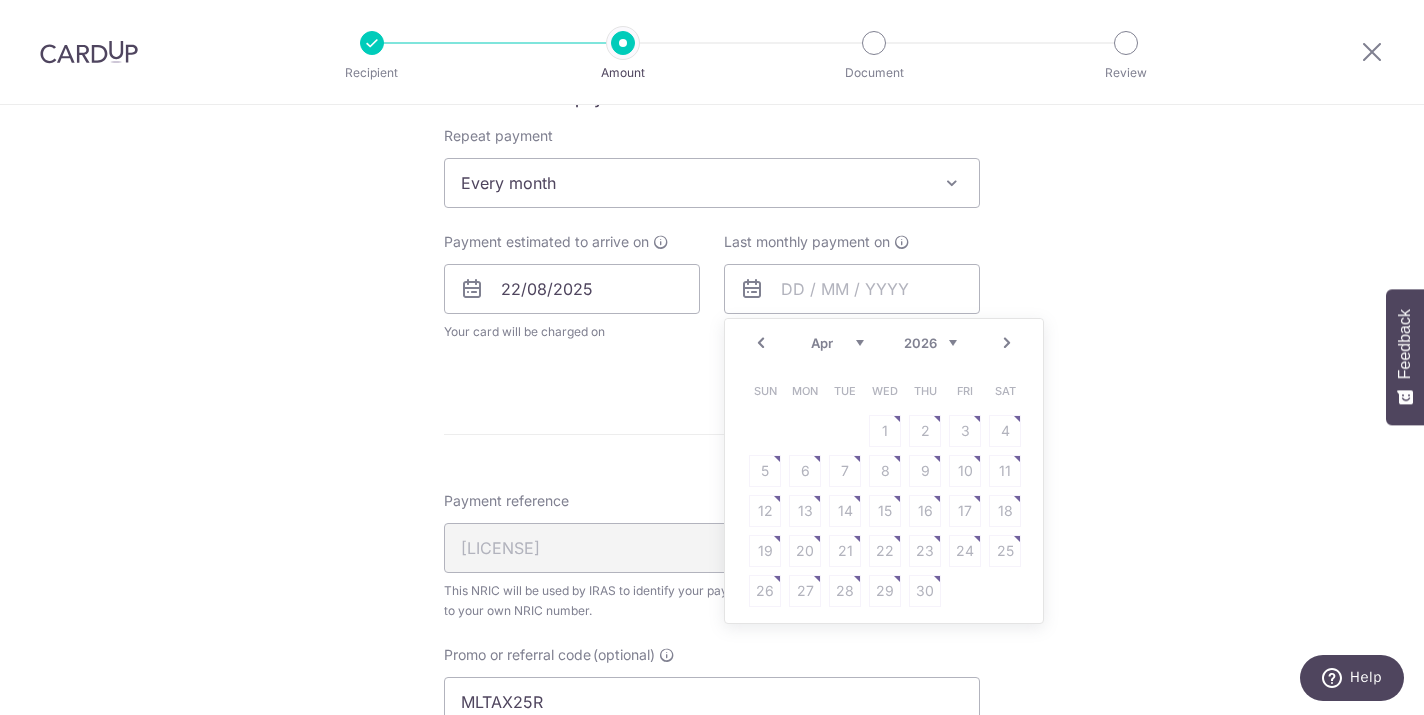 click on "Prev" at bounding box center (761, 343) 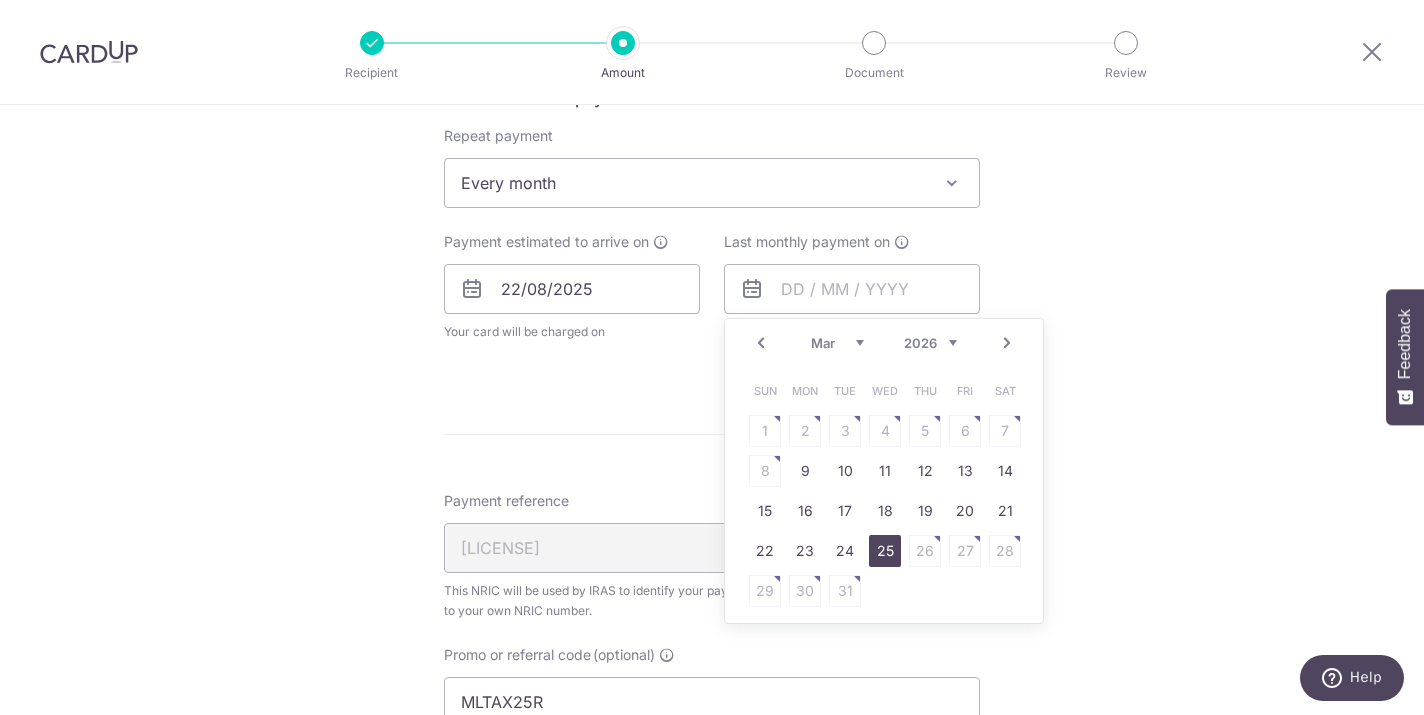 click on "25" at bounding box center [885, 551] 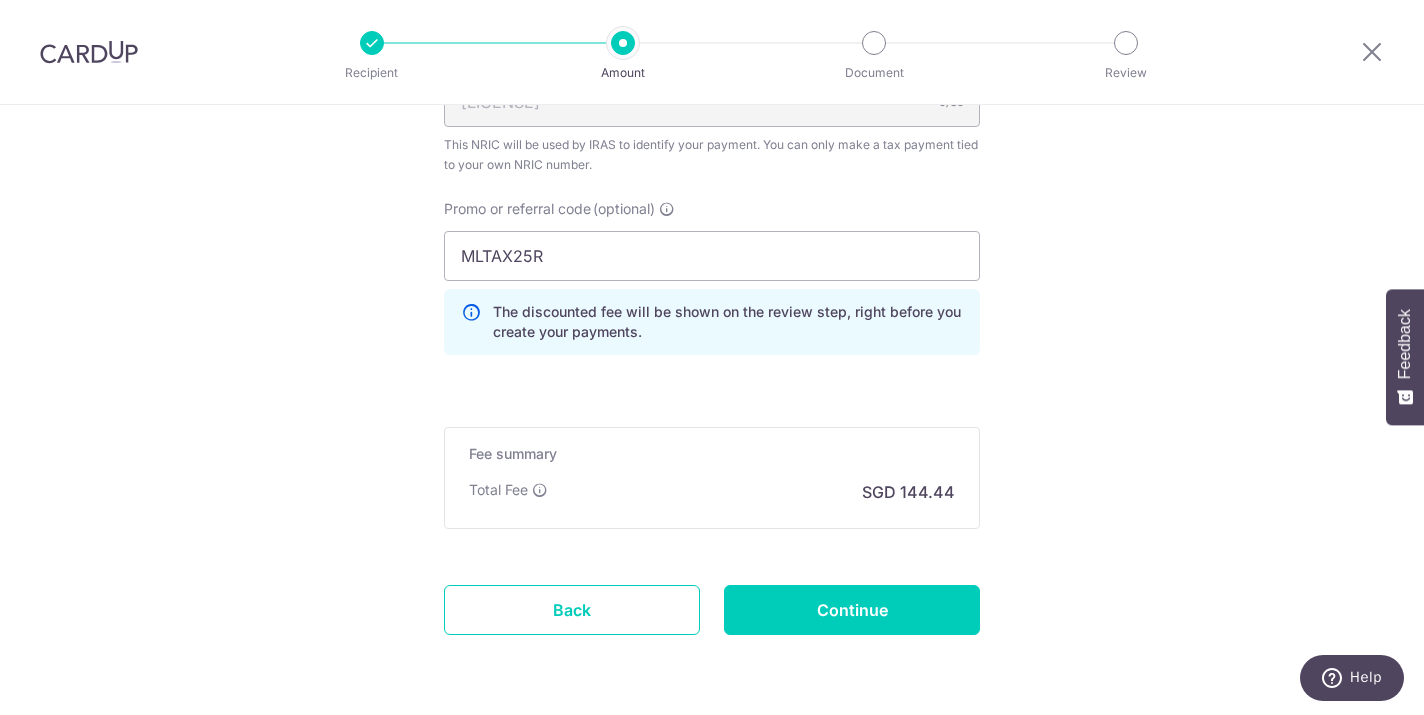 scroll, scrollTop: 1439, scrollLeft: 0, axis: vertical 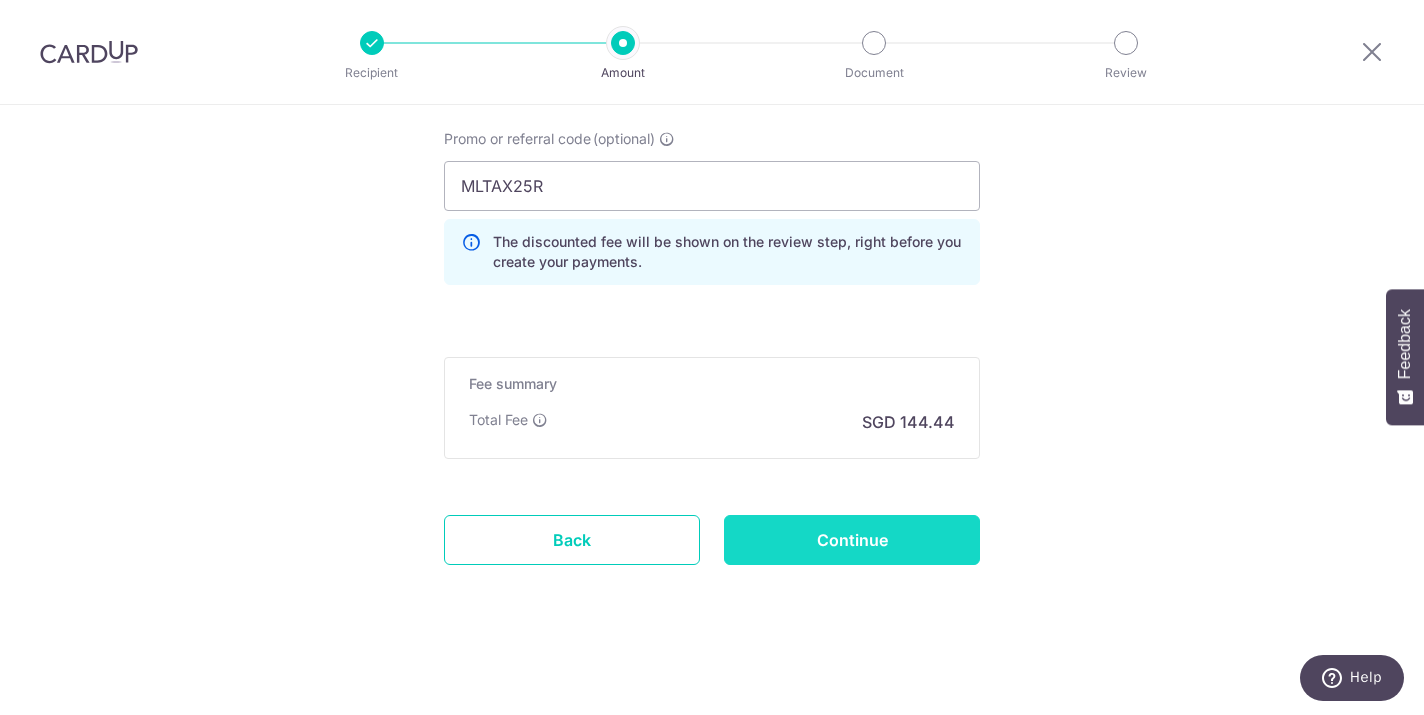 click on "Continue" at bounding box center [852, 540] 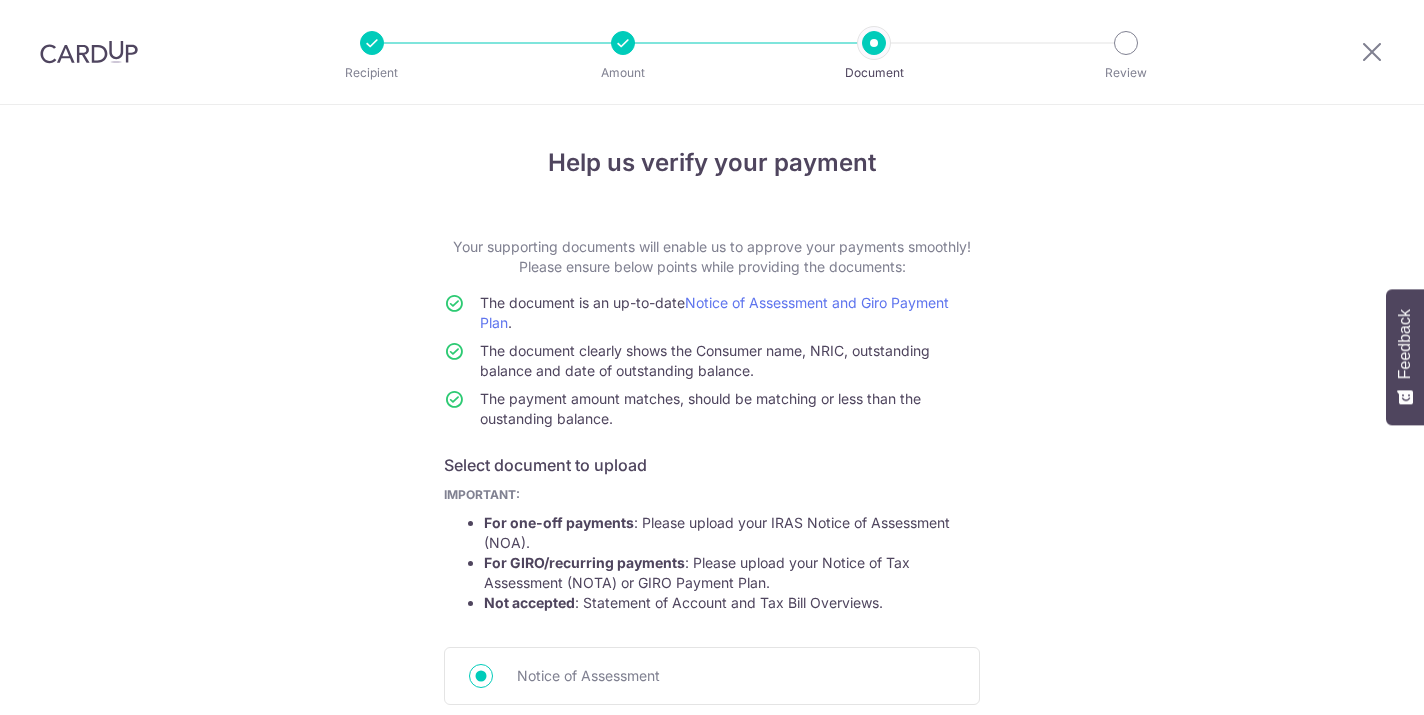 scroll, scrollTop: 0, scrollLeft: 0, axis: both 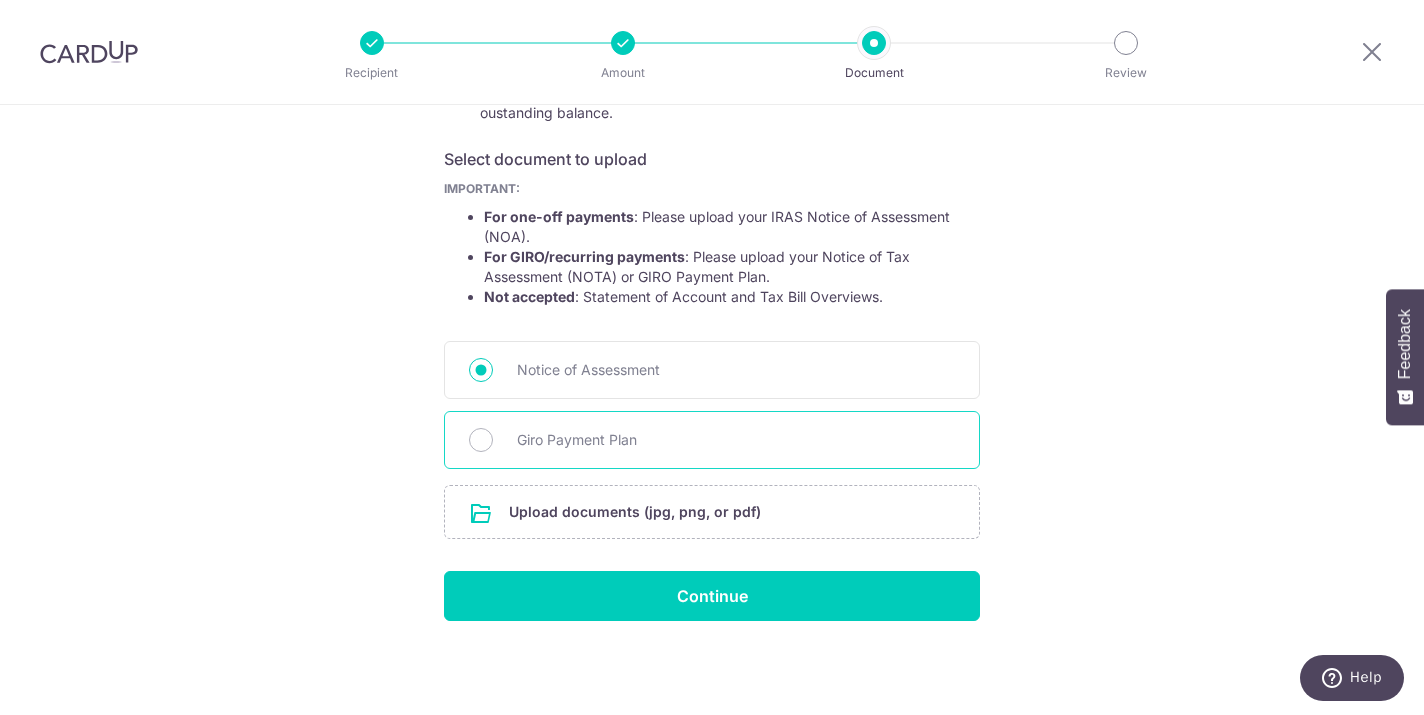 click on "Giro Payment Plan" at bounding box center [736, 440] 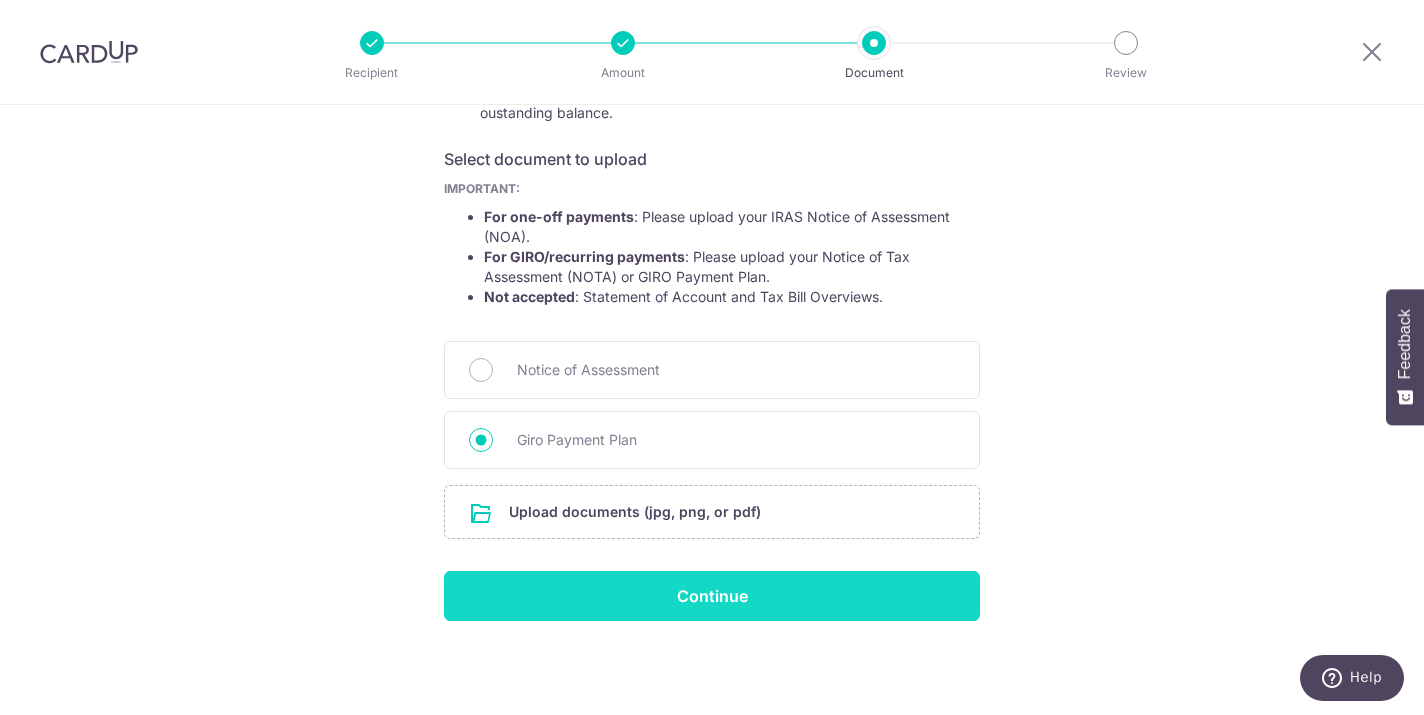 click on "Continue" at bounding box center (712, 596) 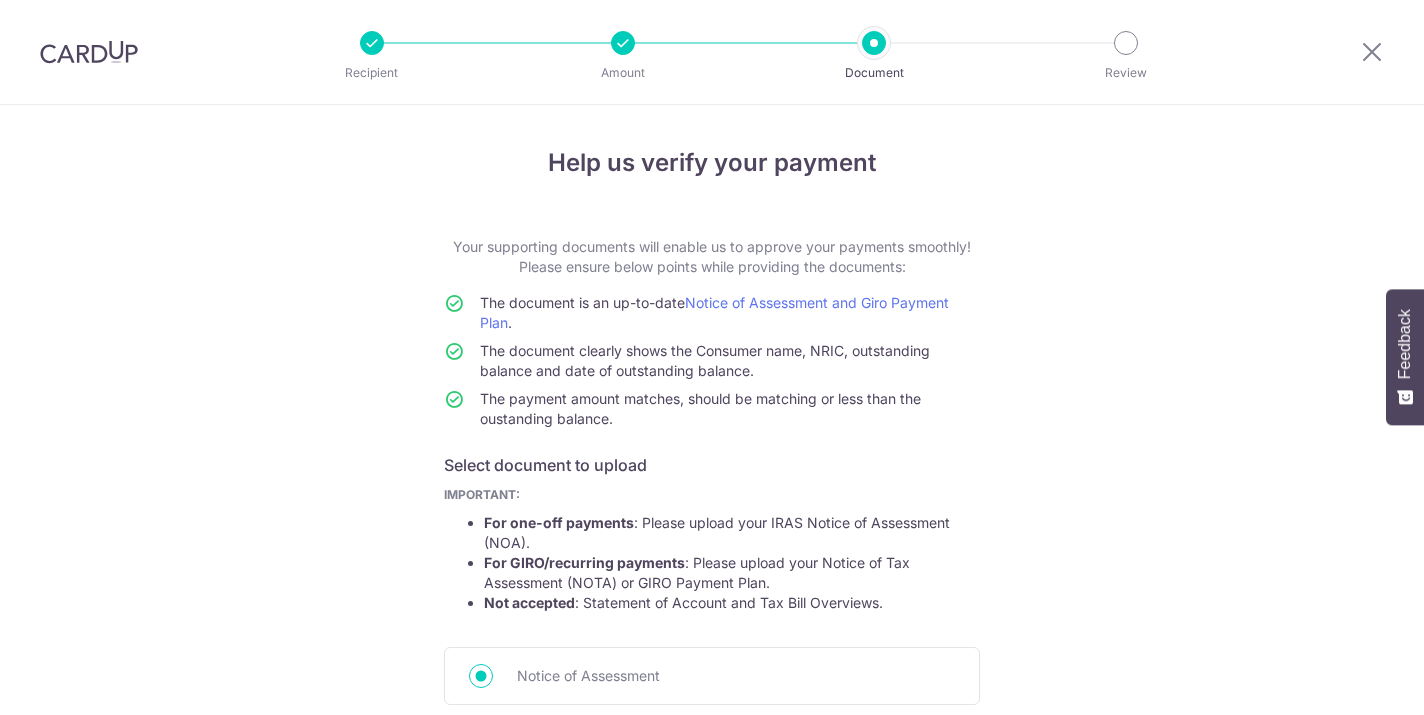 scroll, scrollTop: 0, scrollLeft: 0, axis: both 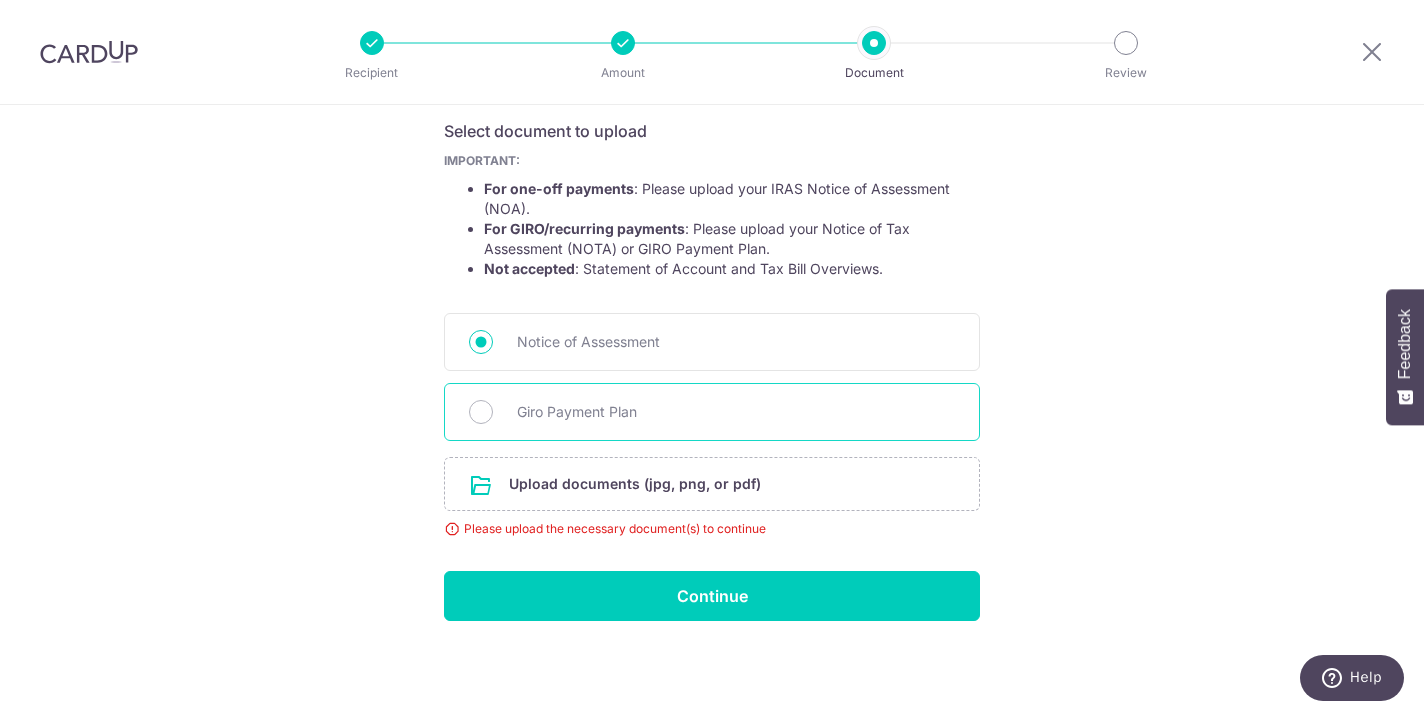 click on "Giro Payment Plan" at bounding box center (712, 412) 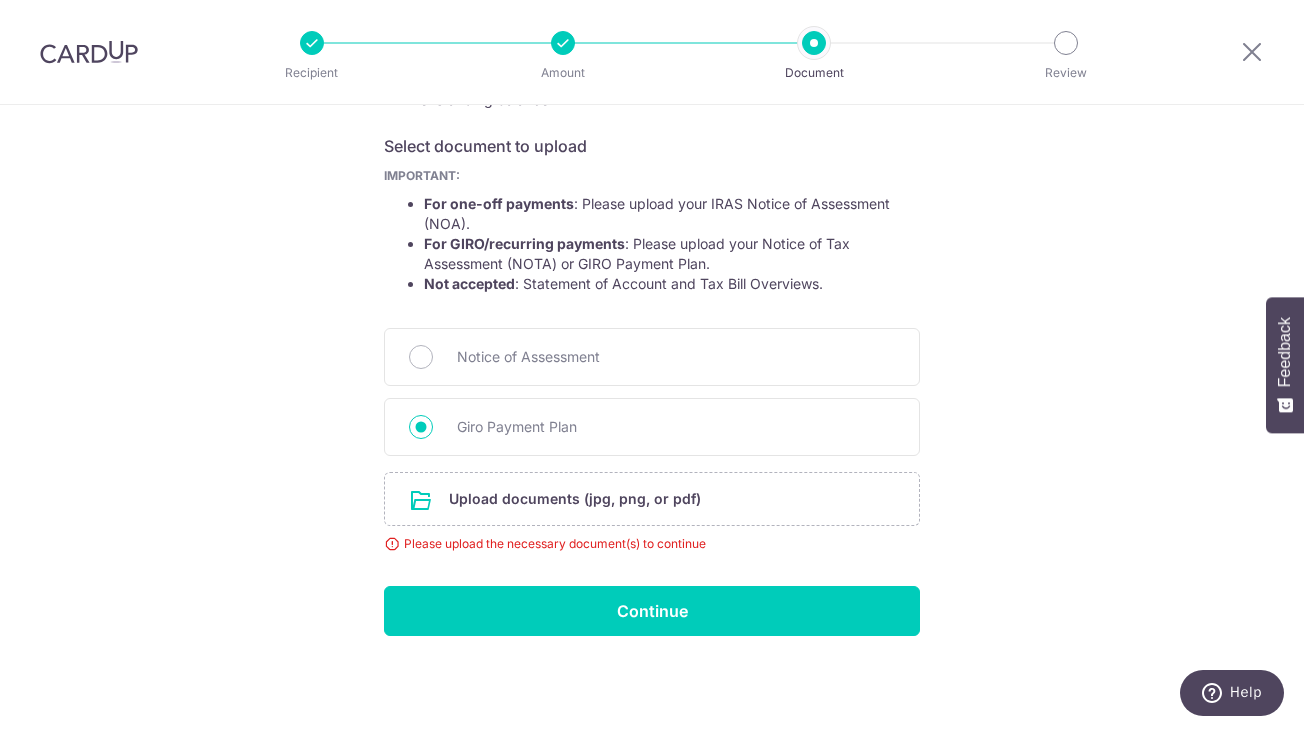 scroll, scrollTop: 319, scrollLeft: 0, axis: vertical 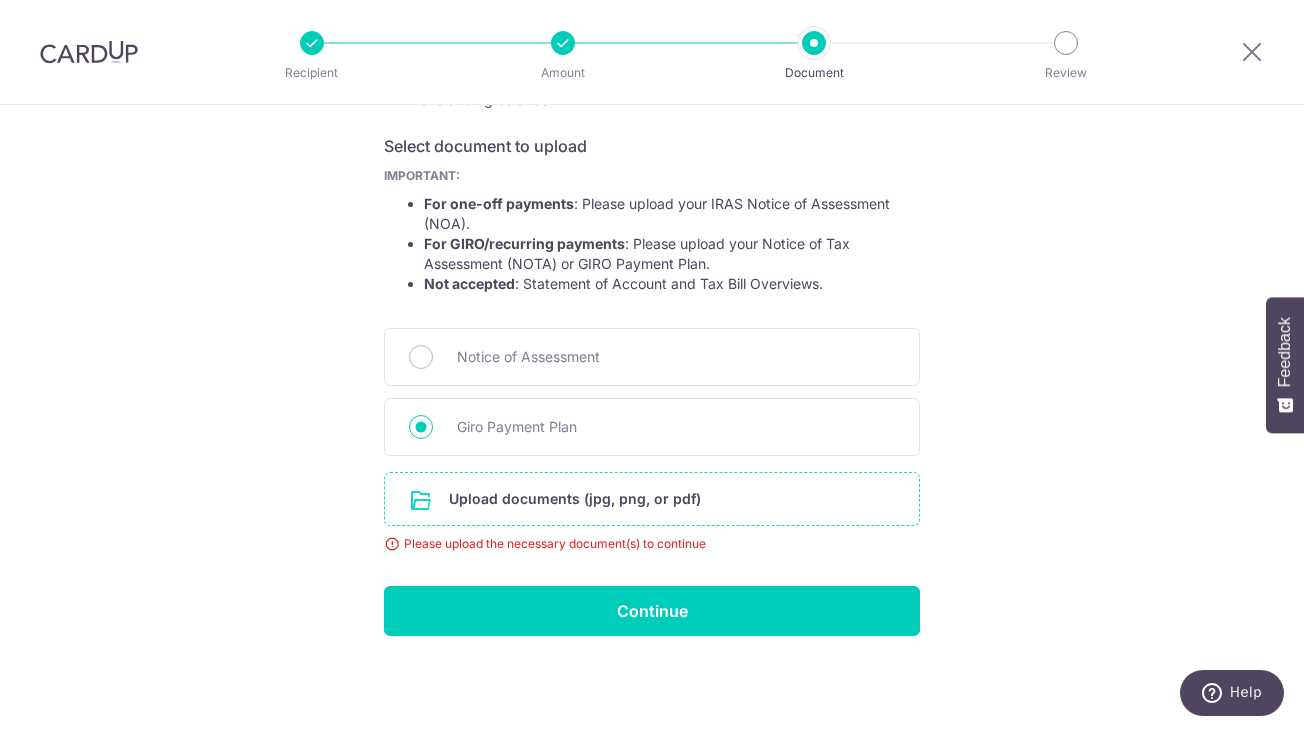 click at bounding box center (652, 499) 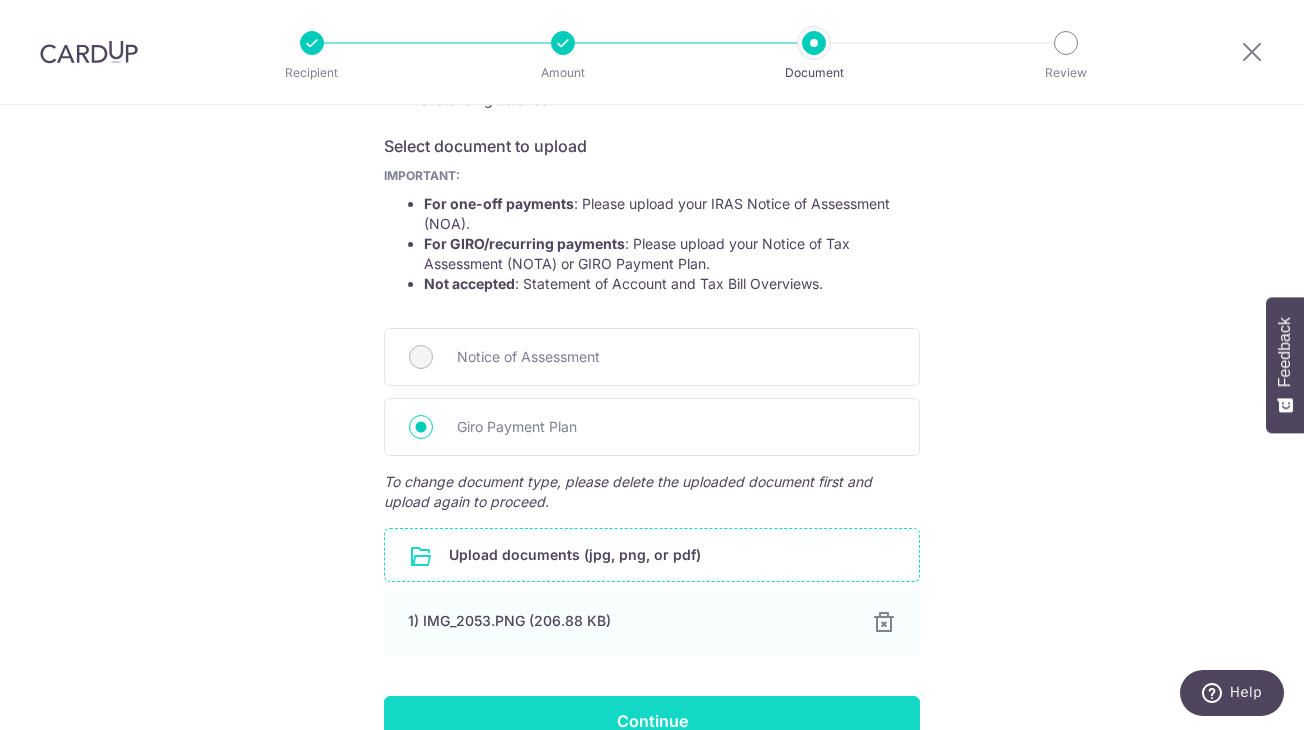 click on "Continue" at bounding box center (652, 721) 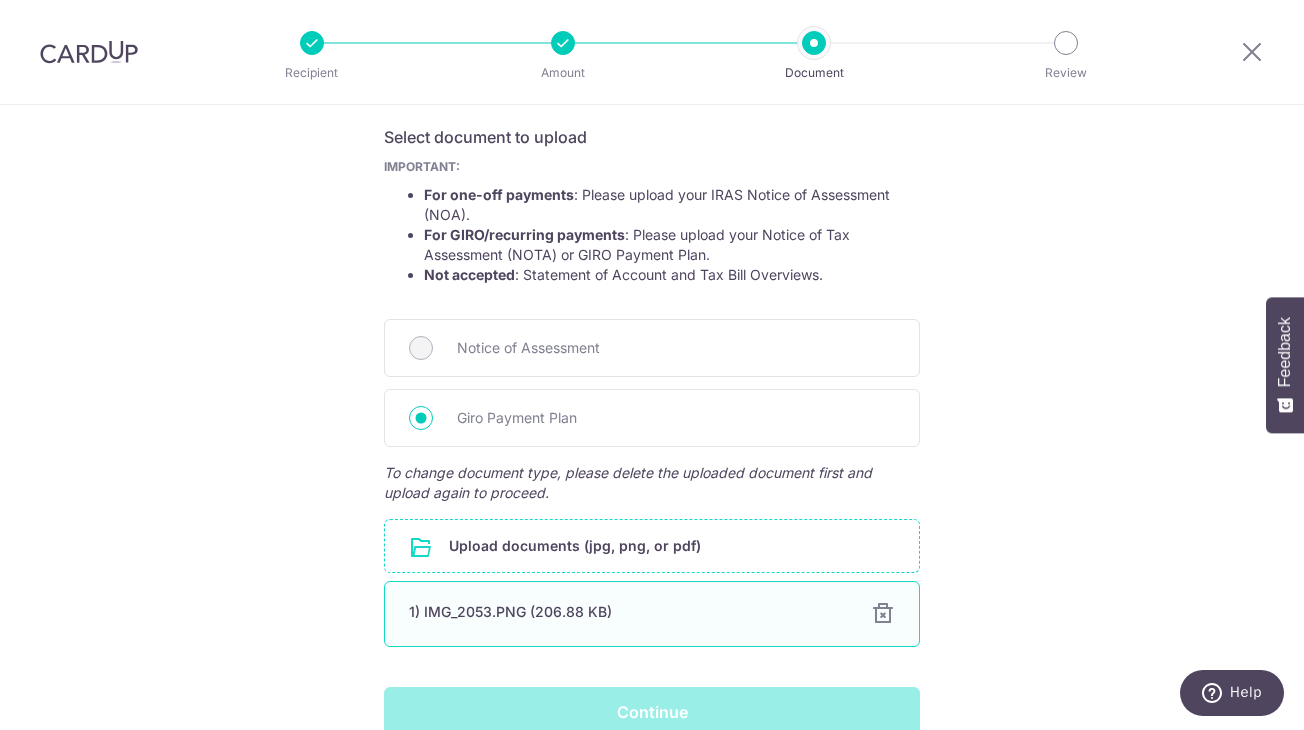scroll, scrollTop: 429, scrollLeft: 0, axis: vertical 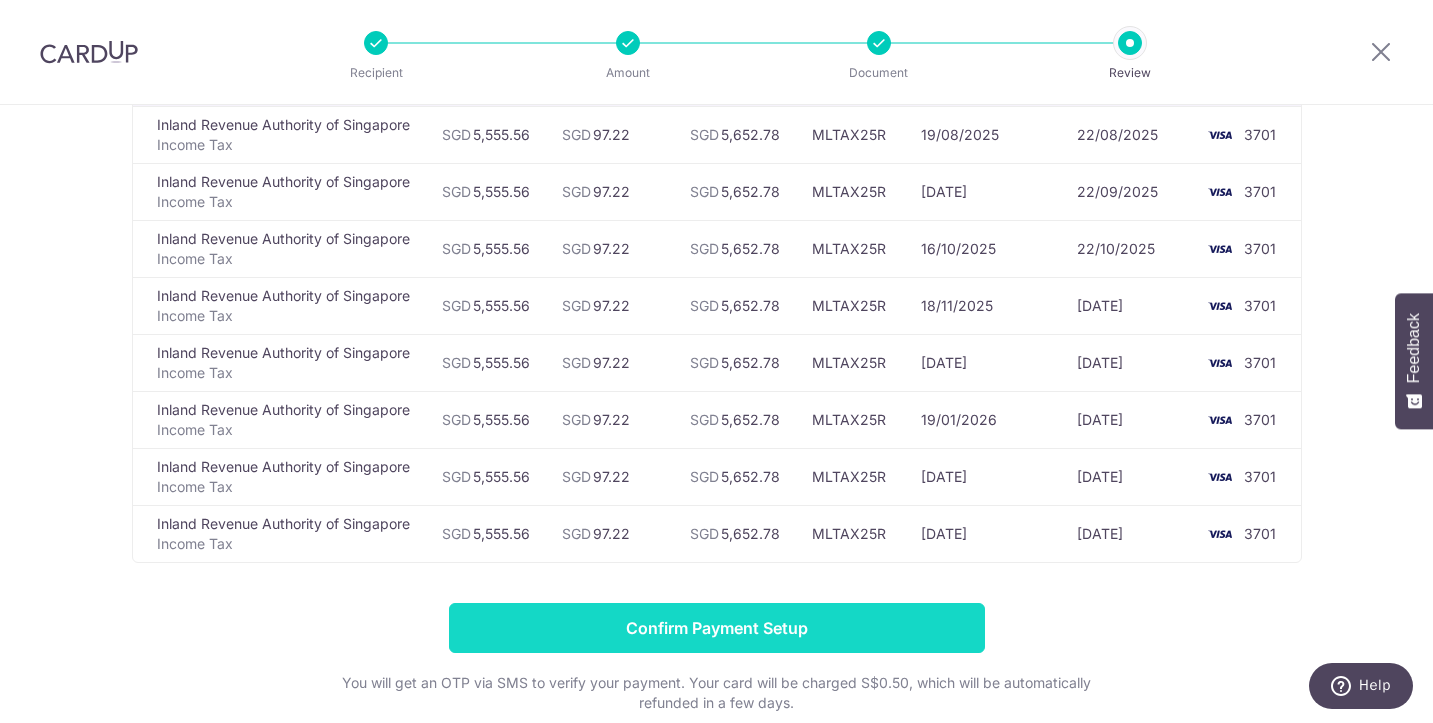 click on "Confirm Payment Setup" at bounding box center [717, 628] 